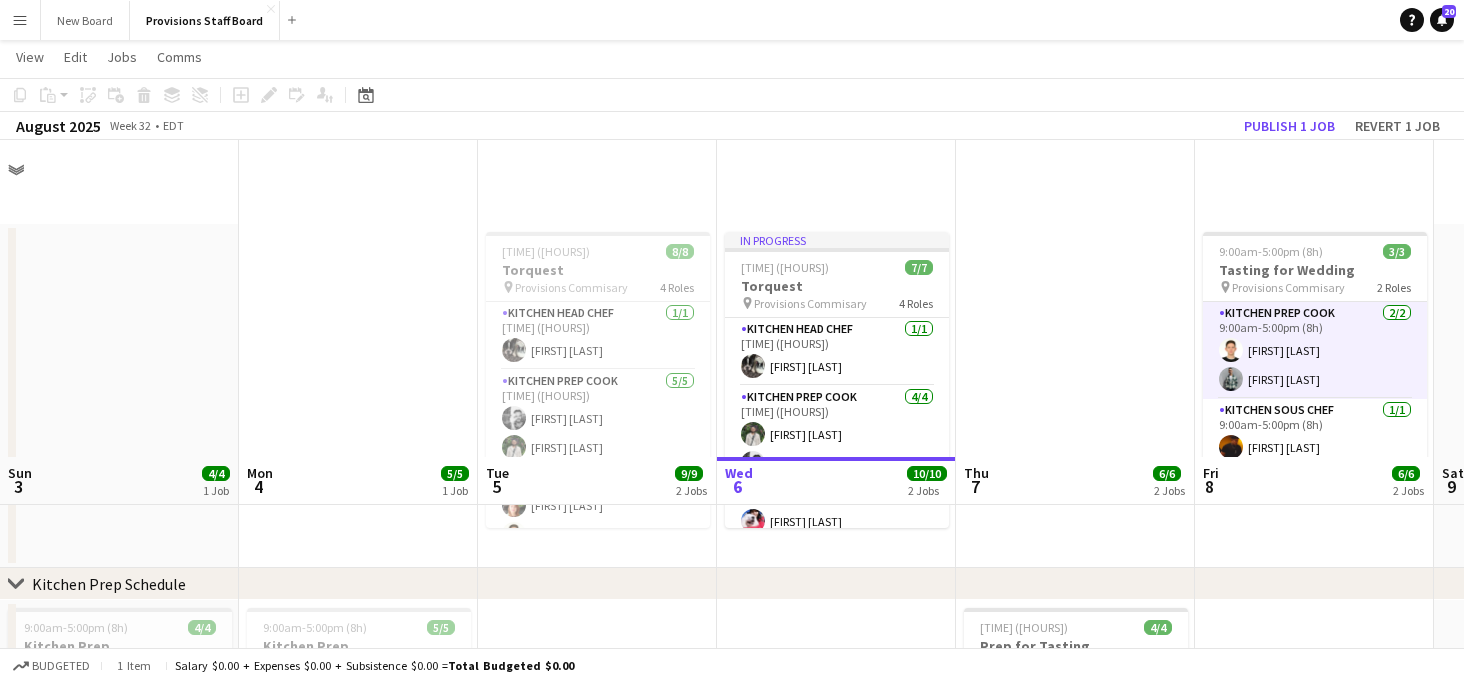 scroll, scrollTop: 316, scrollLeft: 0, axis: vertical 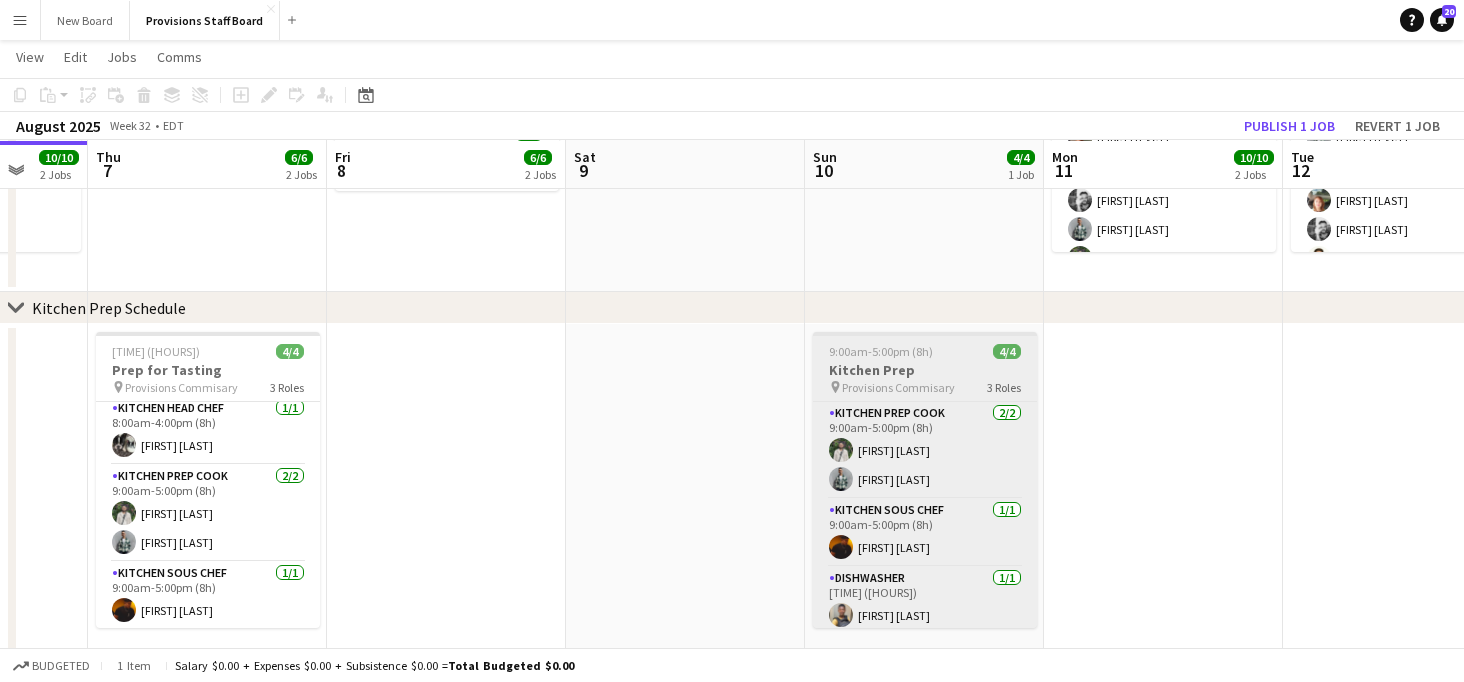 click on "Kitchen Prep" 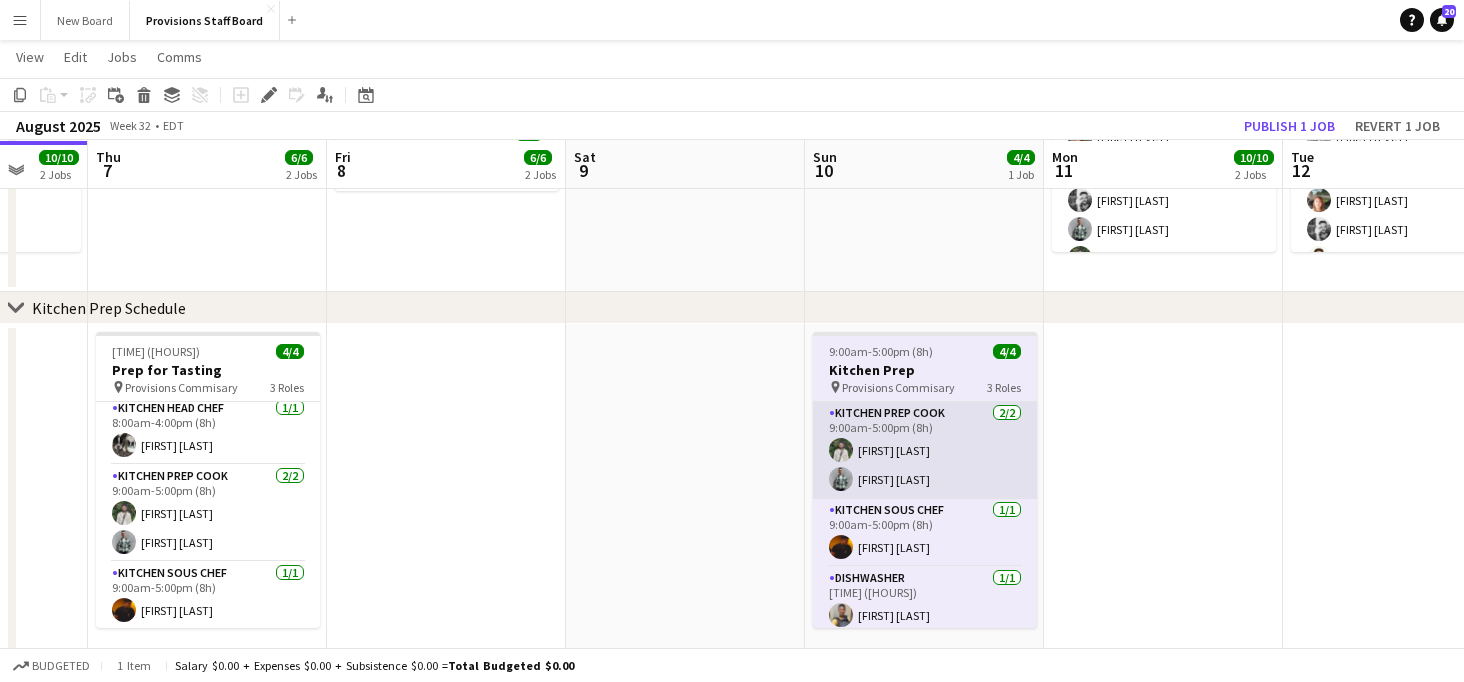 click on "Kitchen Prep Cook   2/2   [TIME] ([HOURS])
[FIRST] [LAST]" 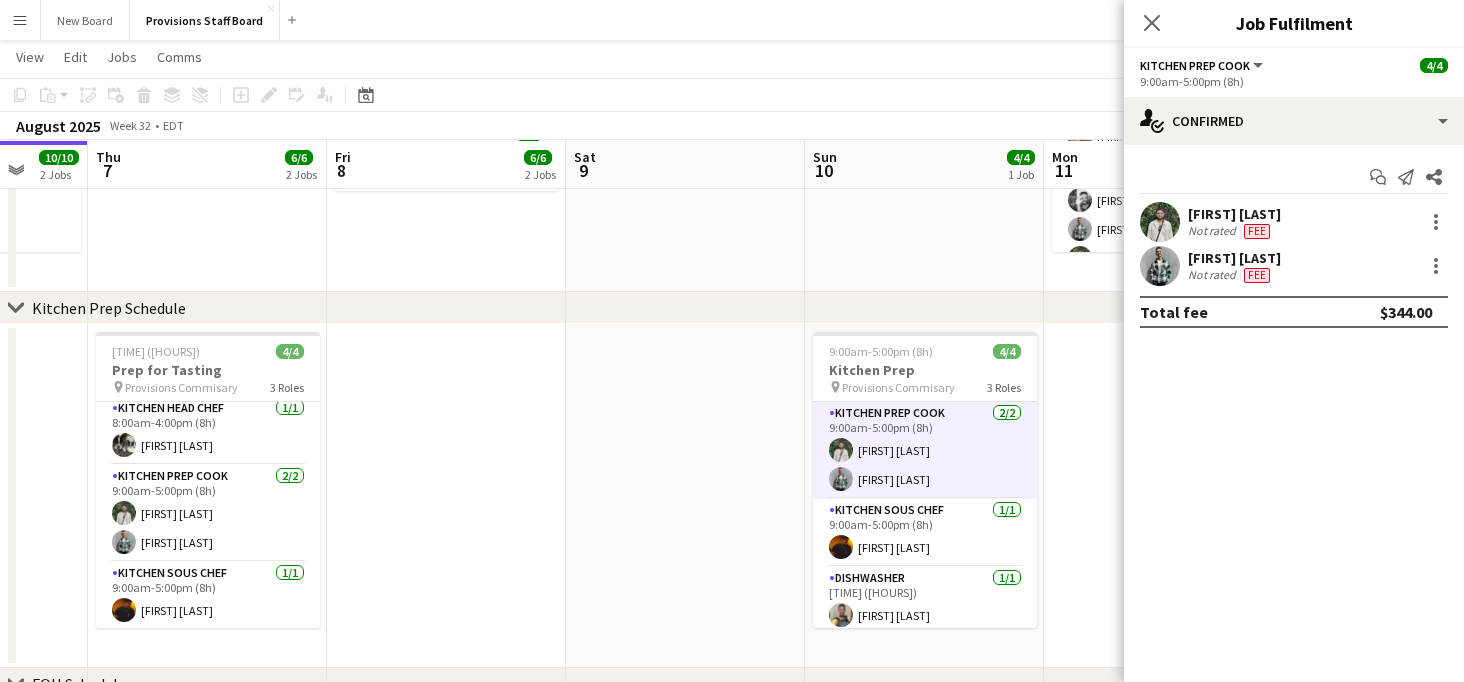 click on "Kitchen Prep Cook   2/2   [TIME] ([HOURS])
[FIRST] [LAST]" 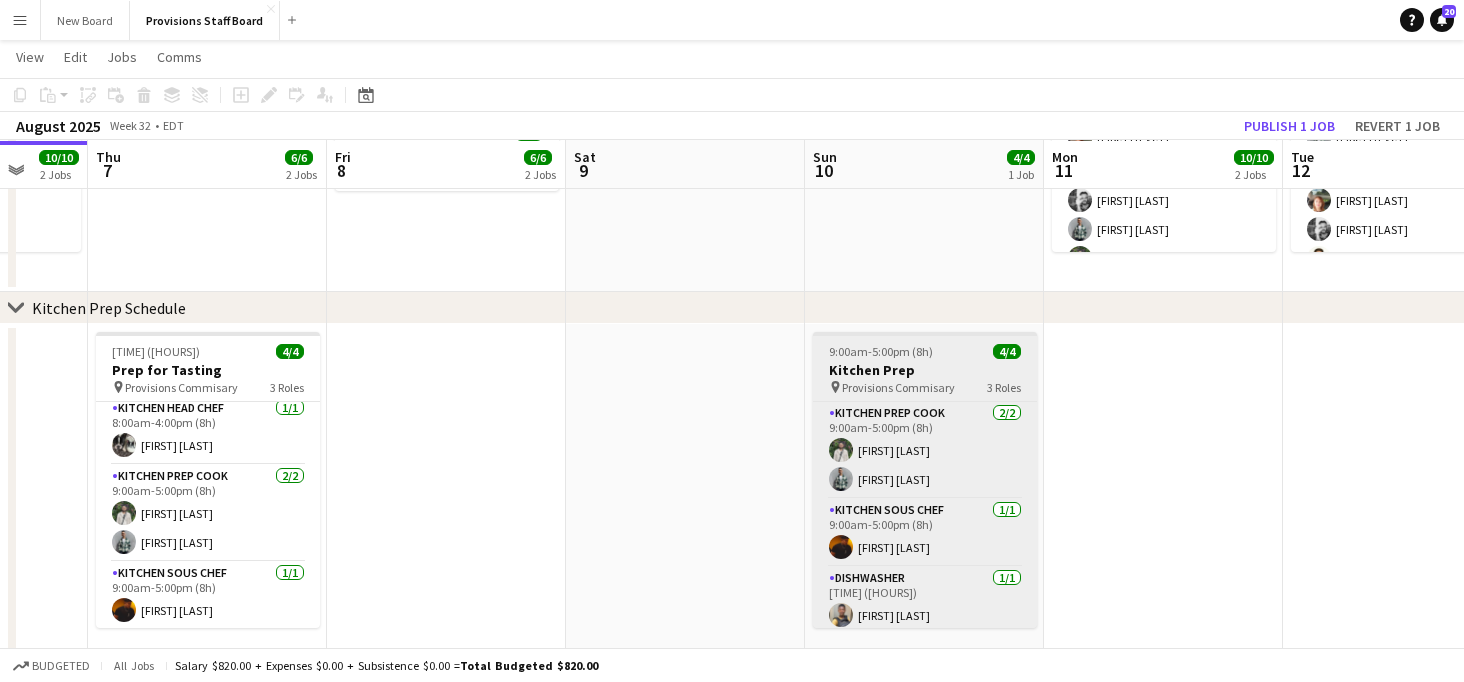 click on "9:00am-5:00pm (8h)" 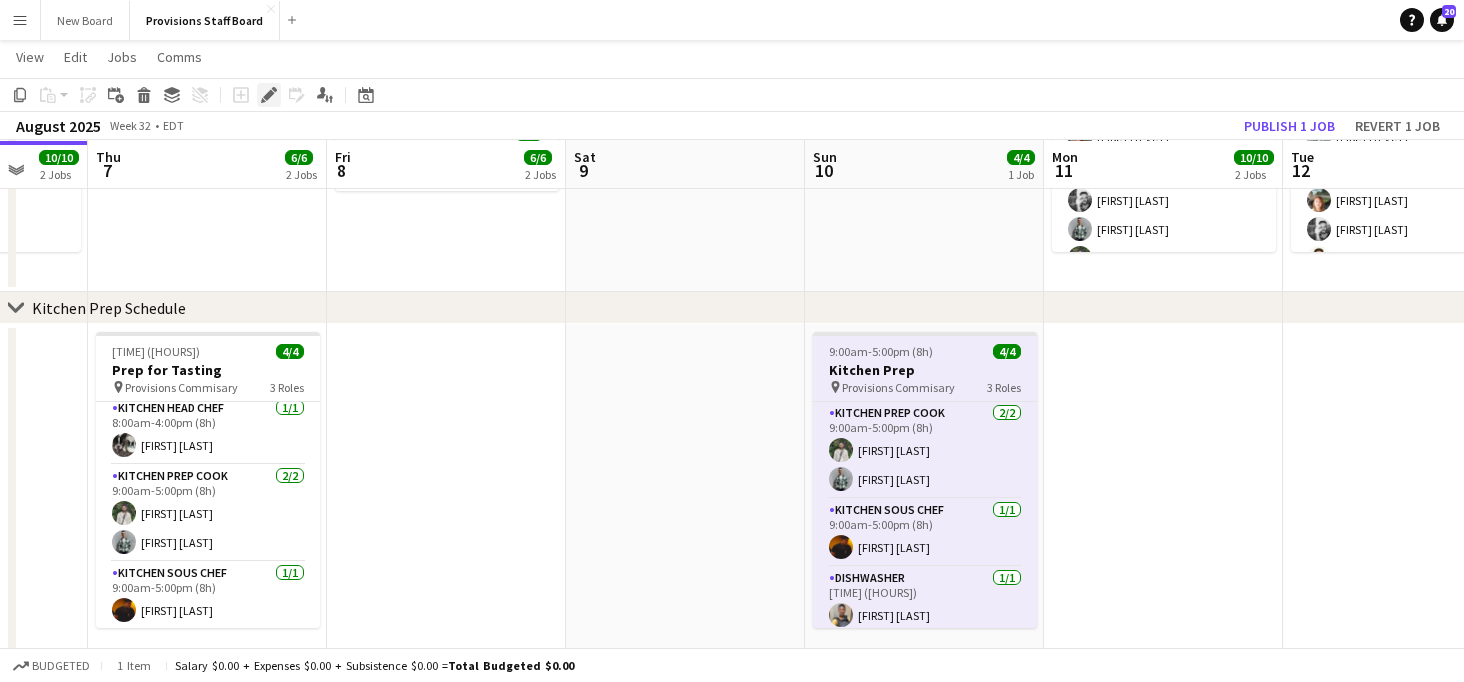 click on "Edit" 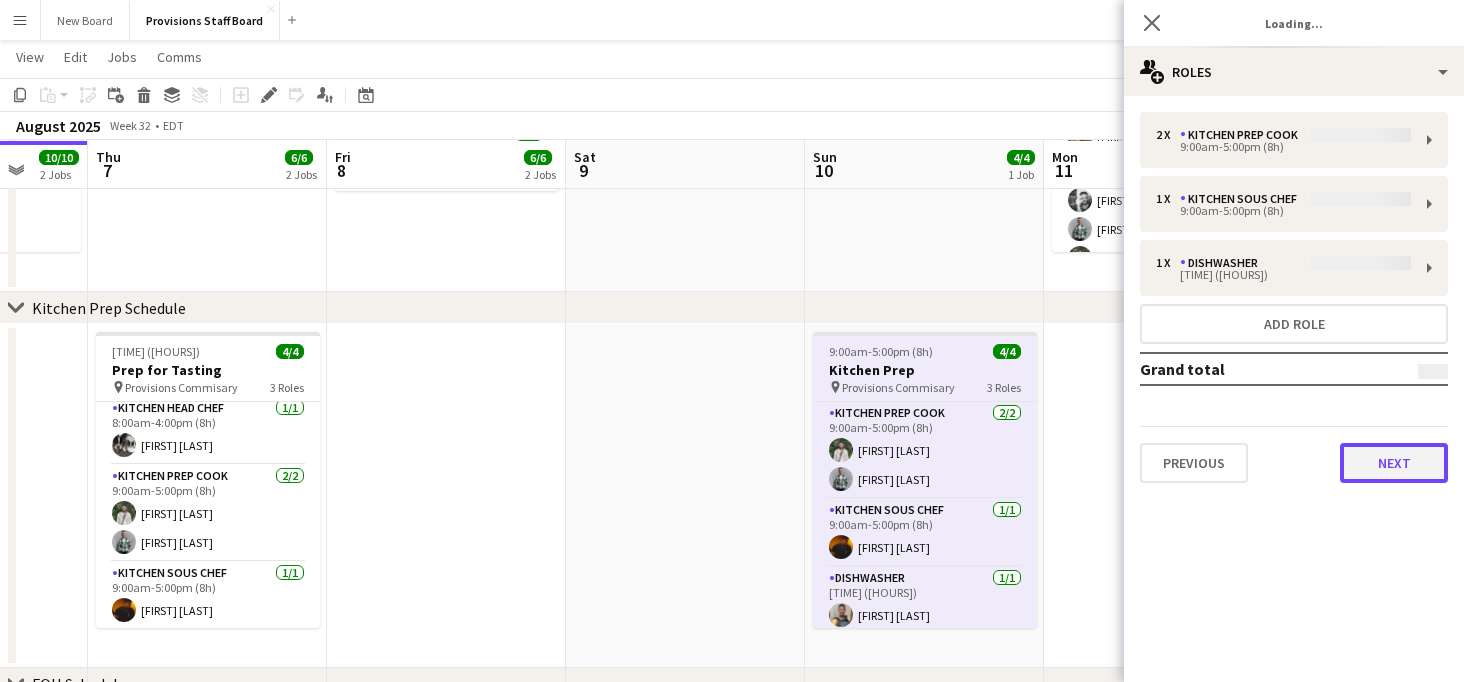 click on "Next" at bounding box center (1394, 463) 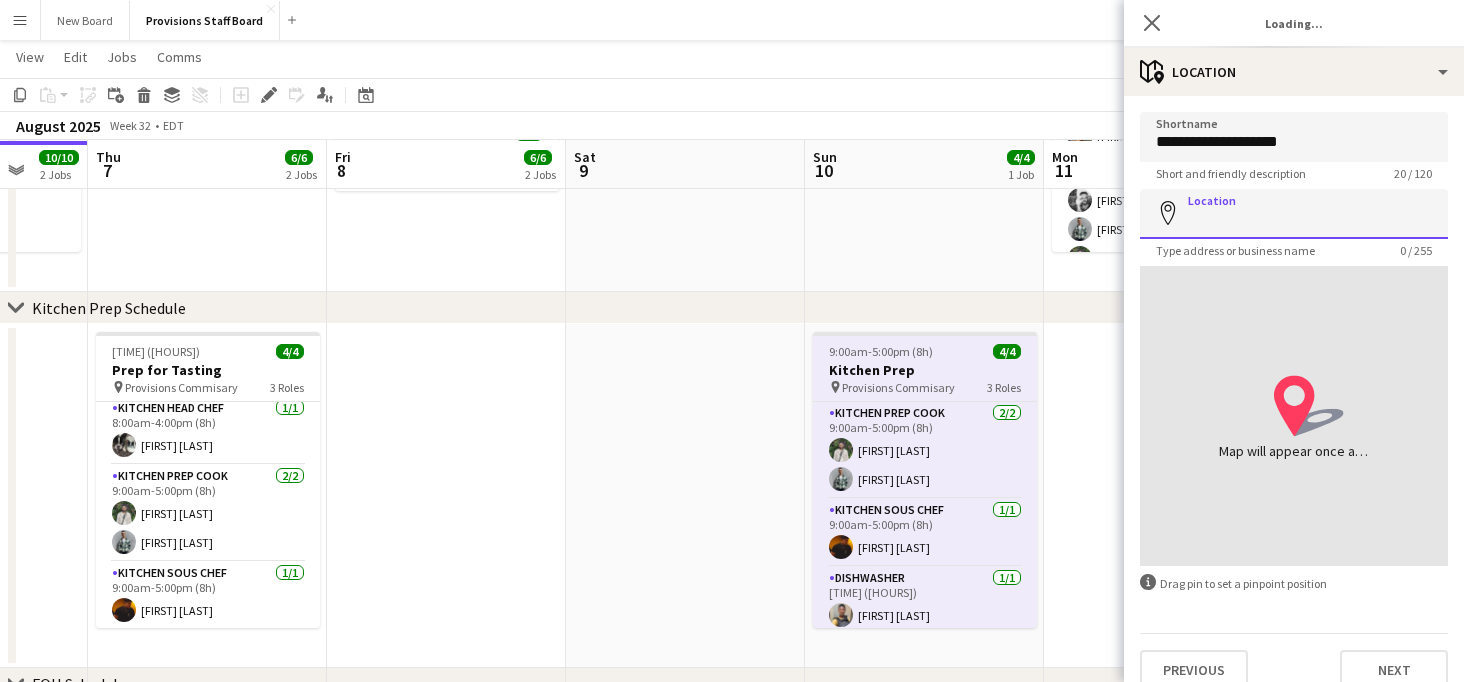 drag, startPoint x: 1230, startPoint y: 222, endPoint x: 1196, endPoint y: 201, distance: 39.962482 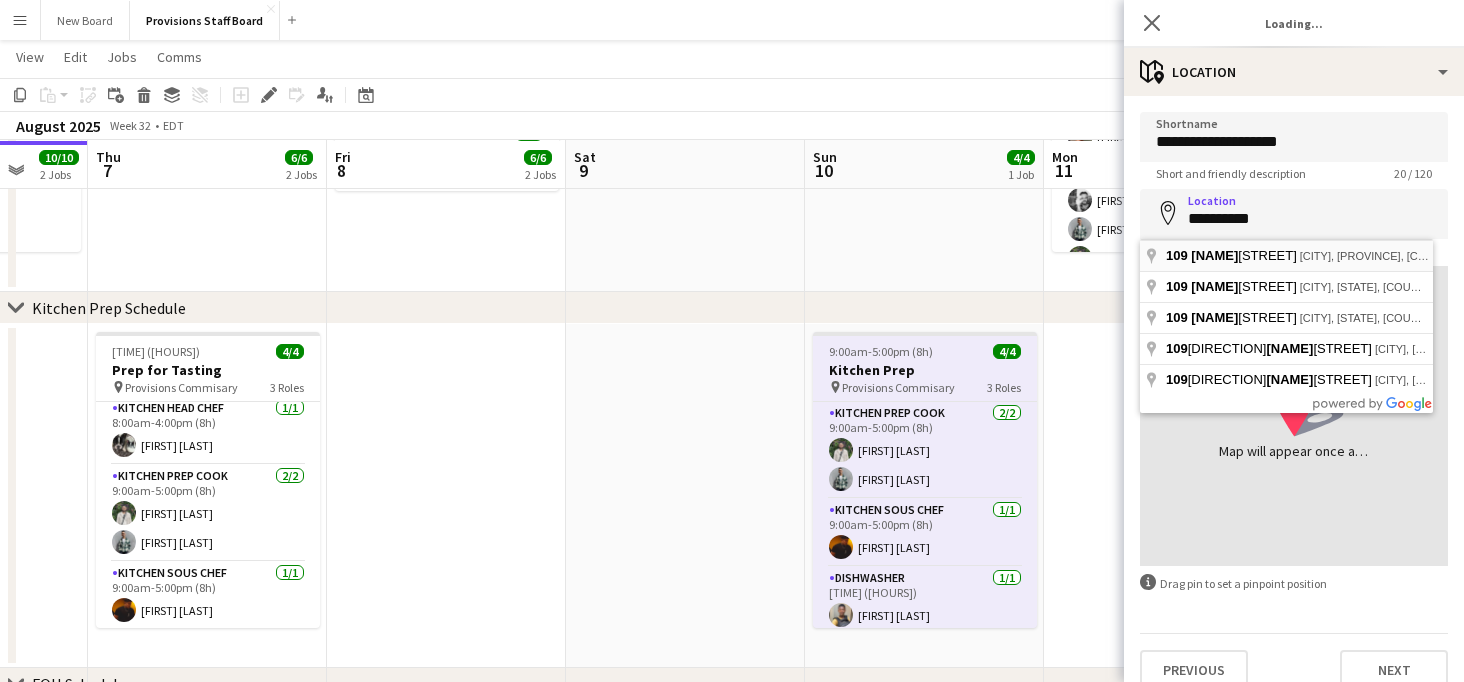 type on "**********" 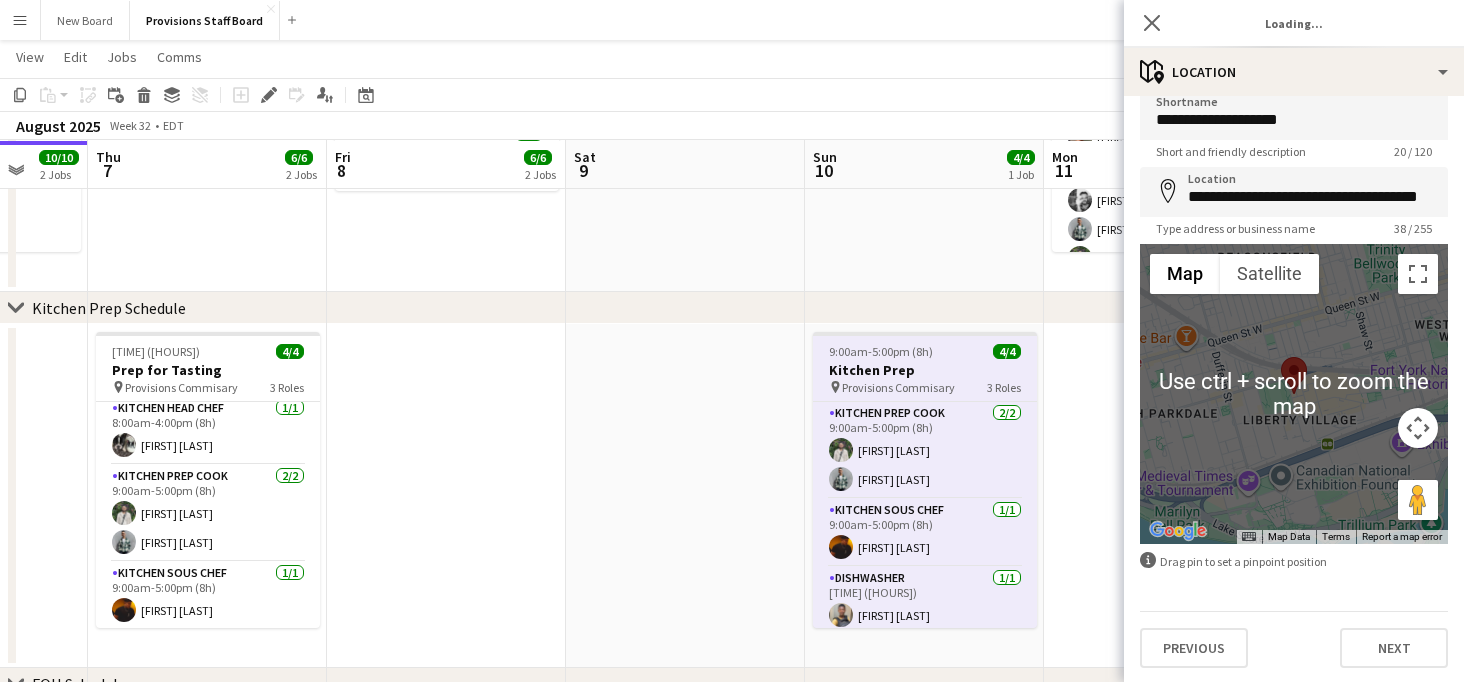 scroll, scrollTop: 23, scrollLeft: 0, axis: vertical 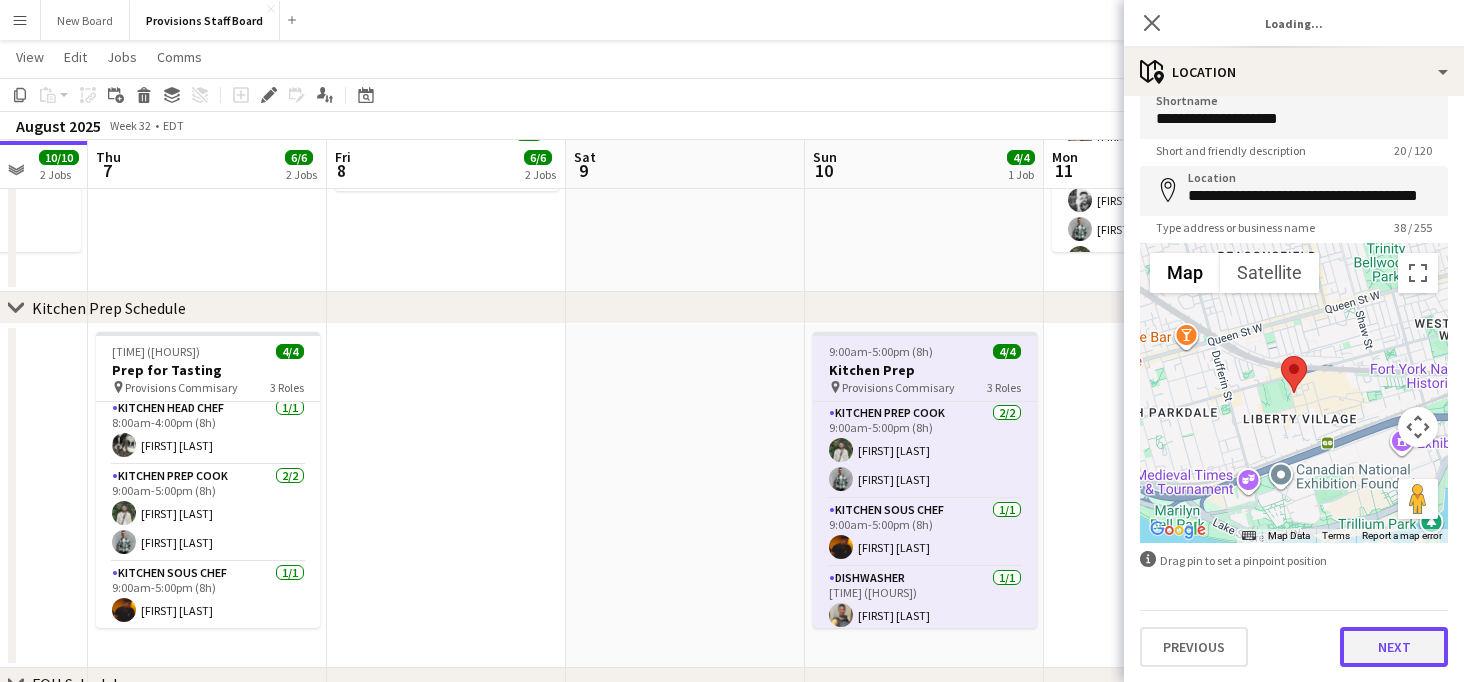 click on "Next" at bounding box center (1394, 647) 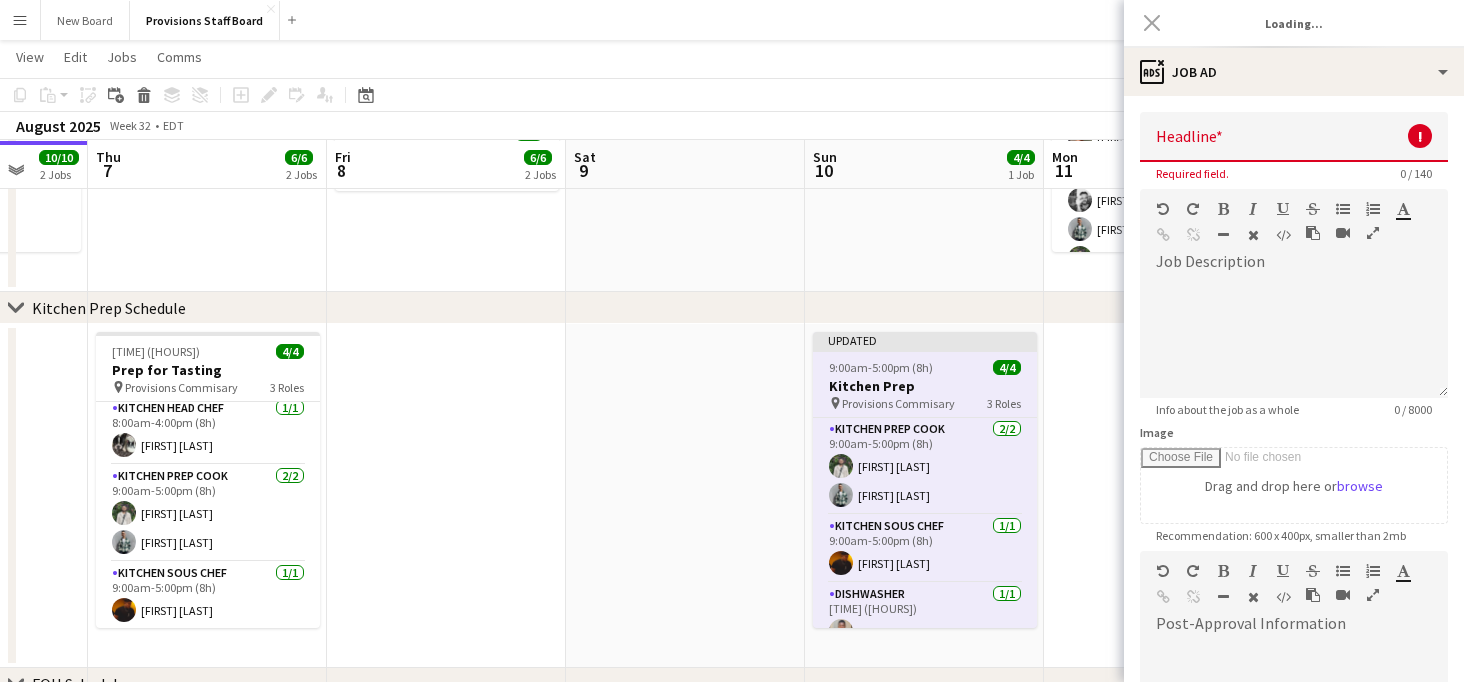 scroll, scrollTop: 0, scrollLeft: 0, axis: both 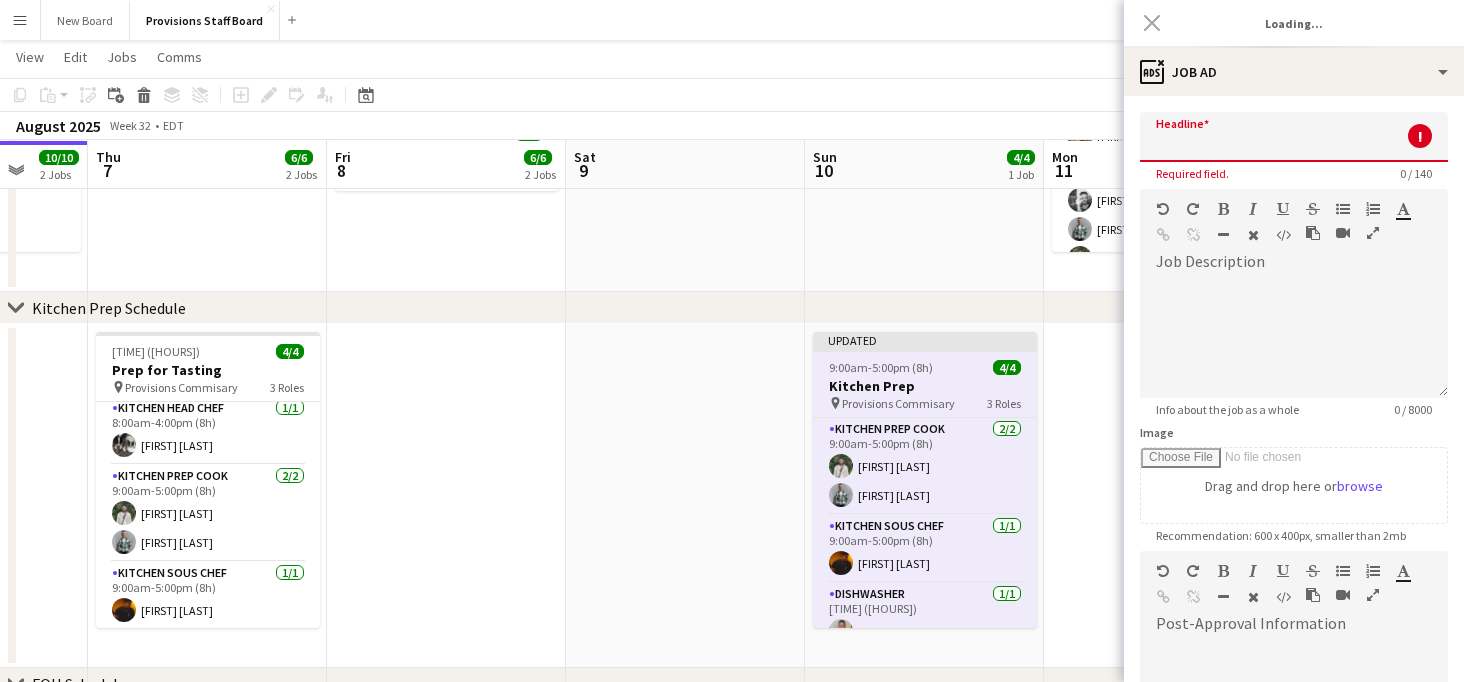 type on "****" 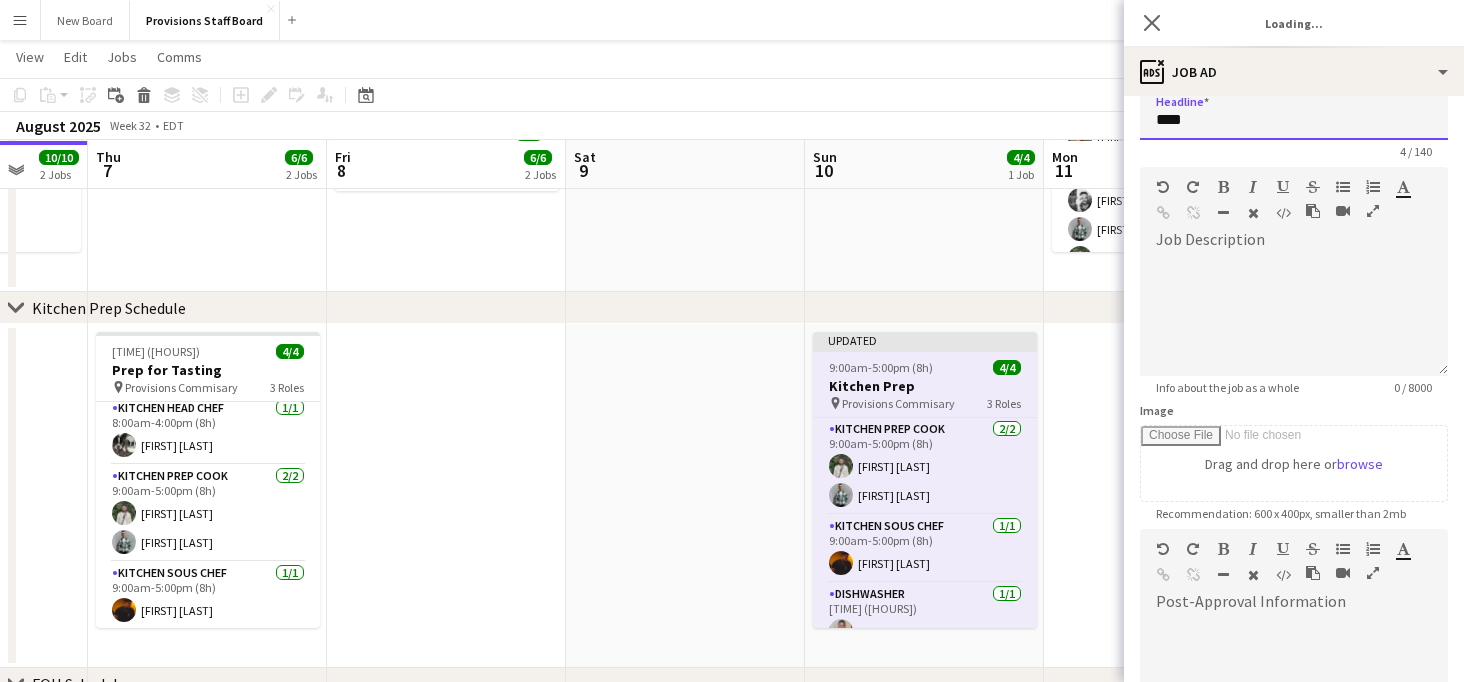 scroll, scrollTop: 24, scrollLeft: 0, axis: vertical 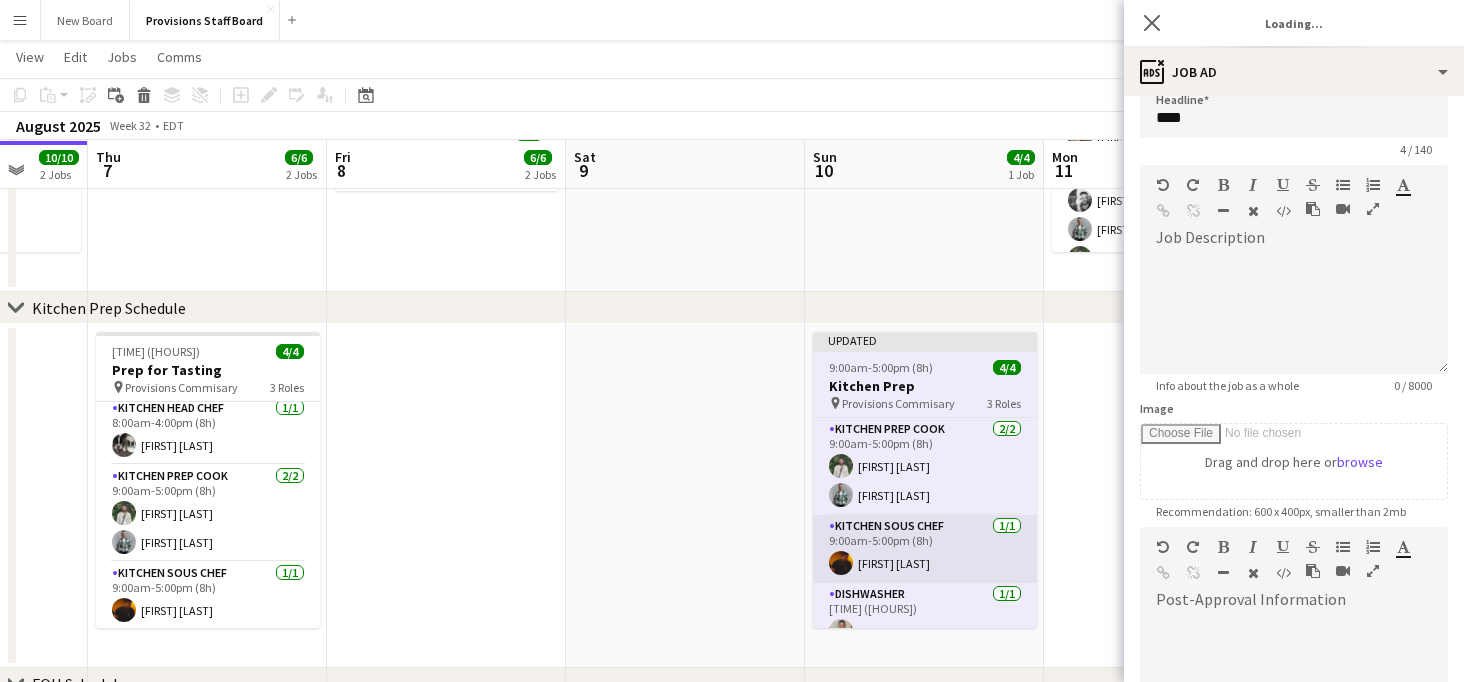 click on "Kitchen Sous Chef   1/1   [TIME] ([HOURS])
[FIRST] [LAST]" 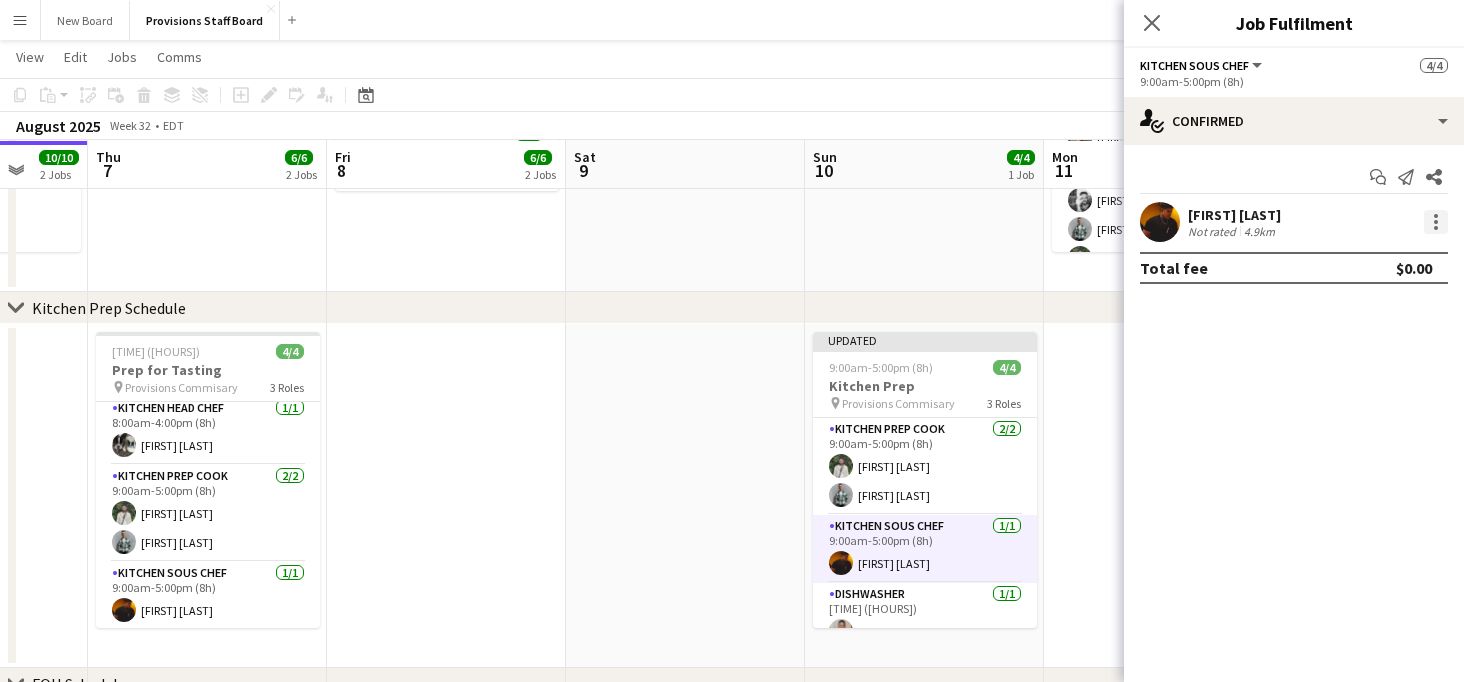 click at bounding box center (1436, 222) 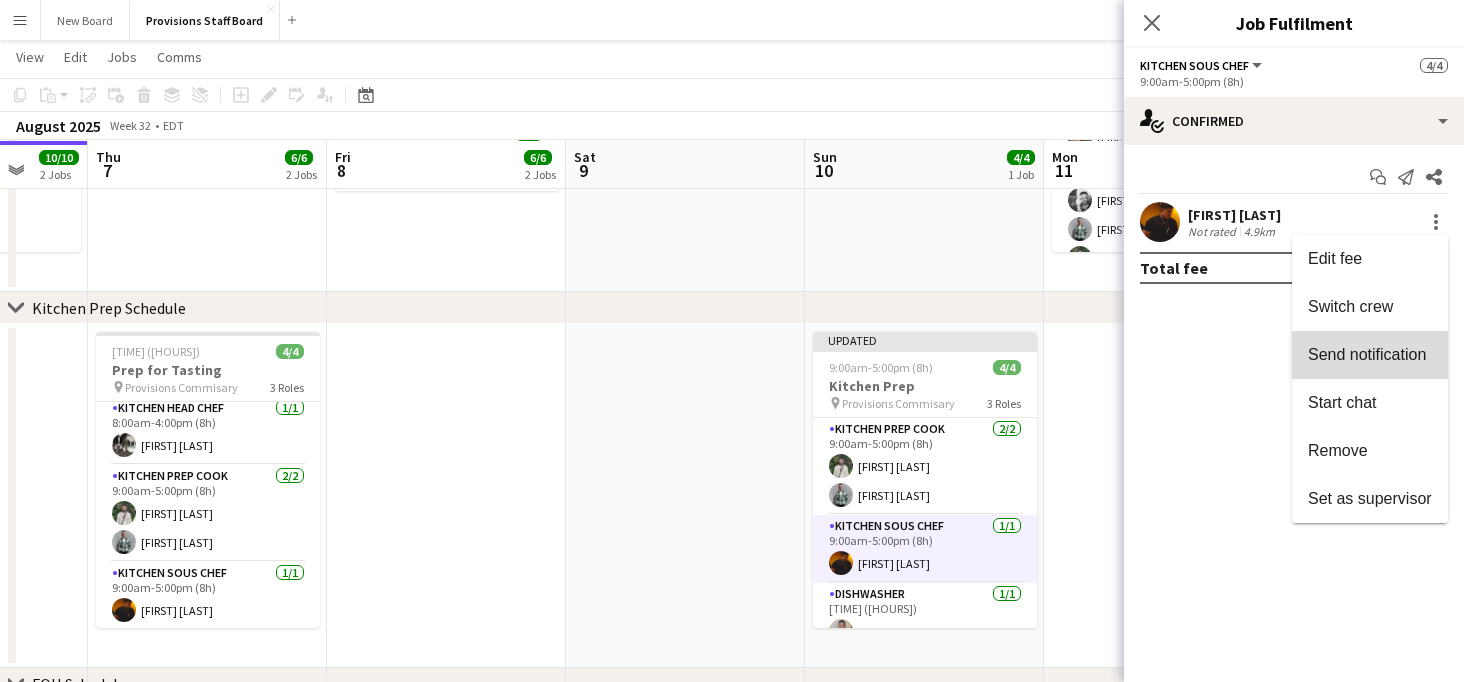 click on "Send notification" at bounding box center (1370, 355) 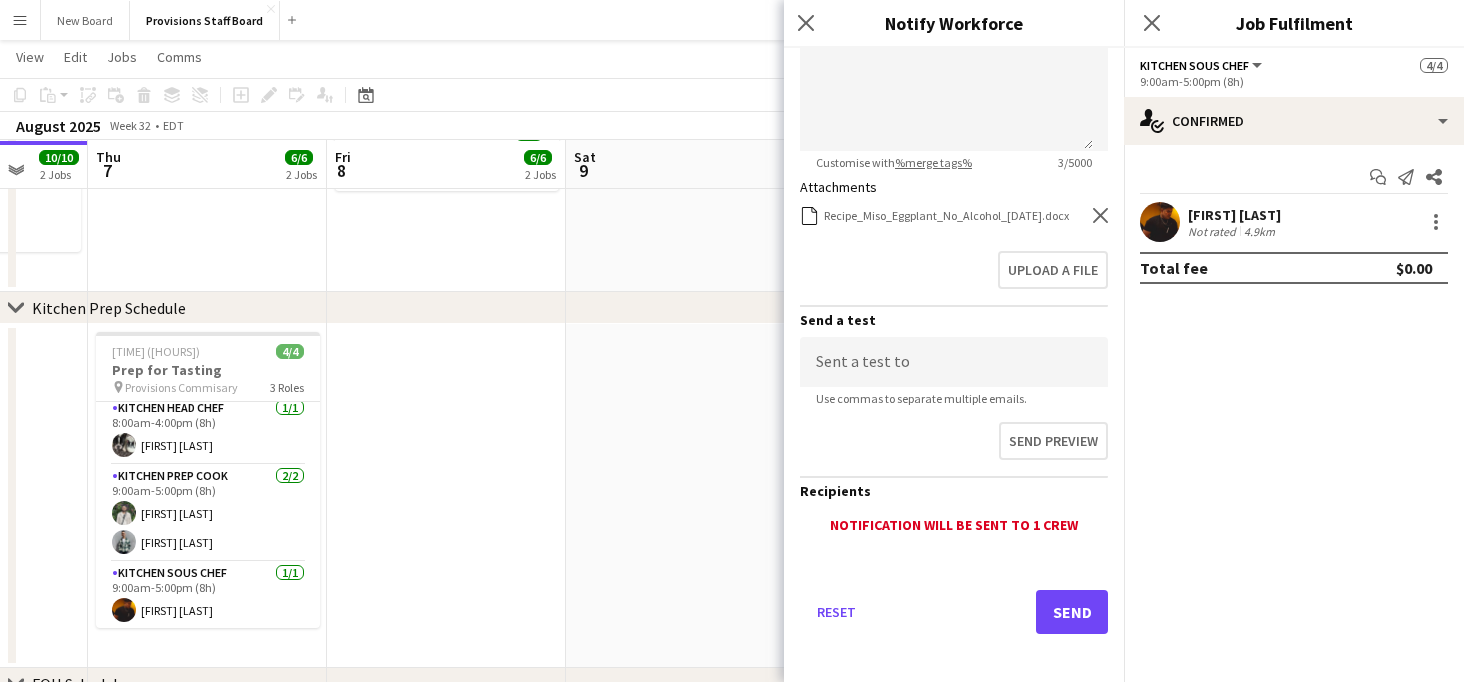 scroll, scrollTop: 500, scrollLeft: 0, axis: vertical 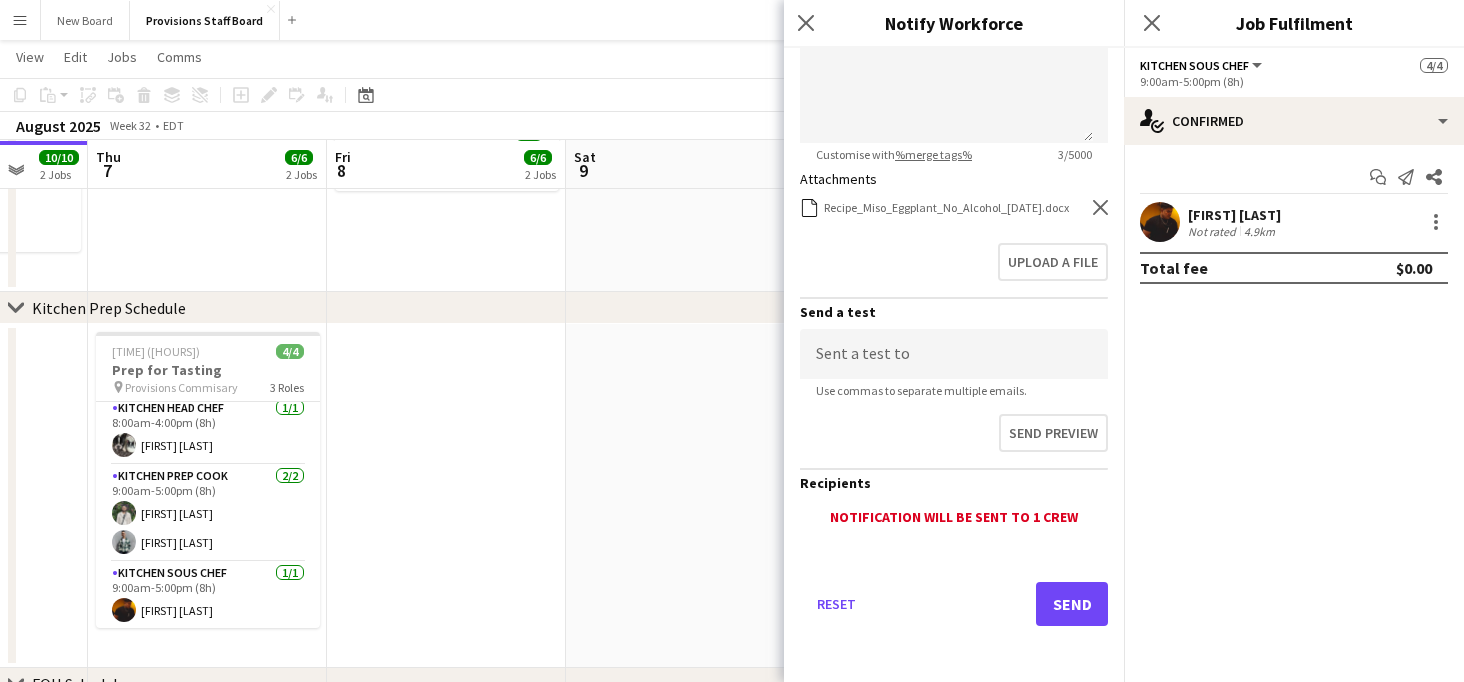 click on "Recipients" 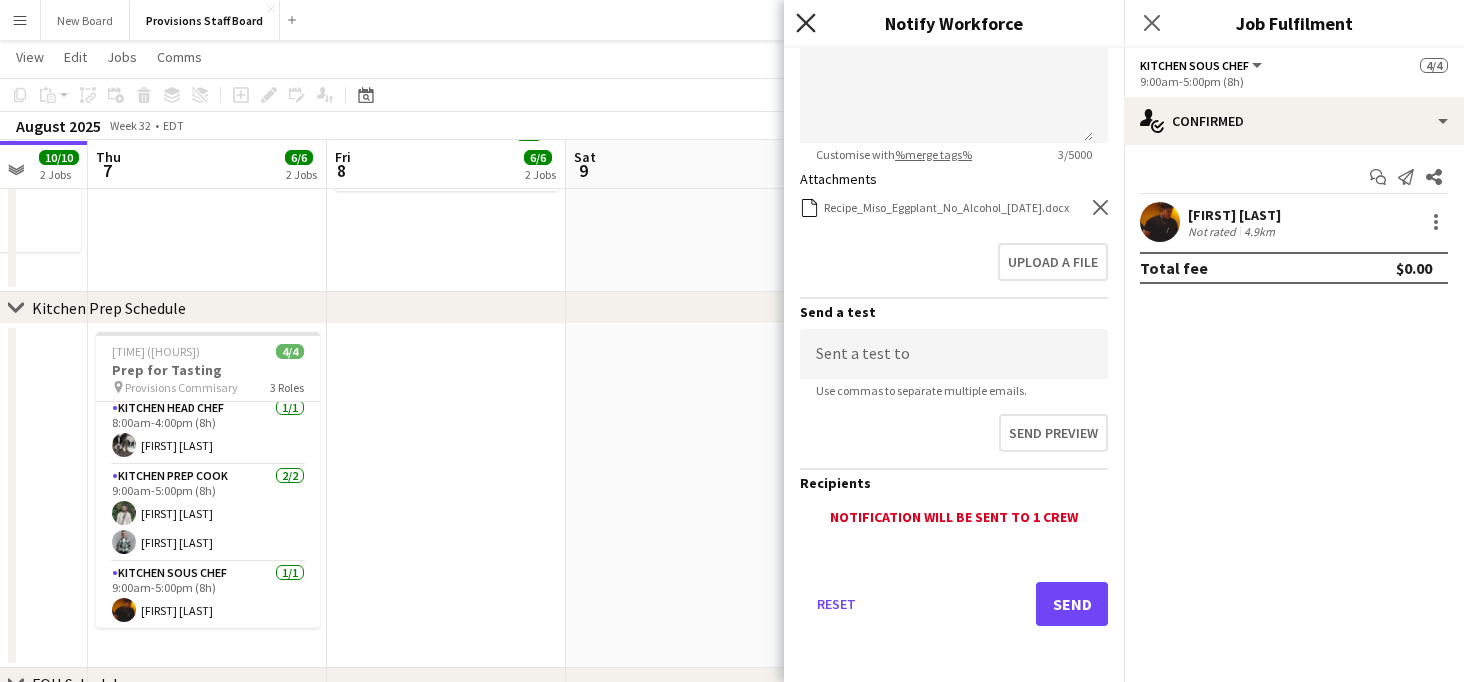 click on "Close pop-in" 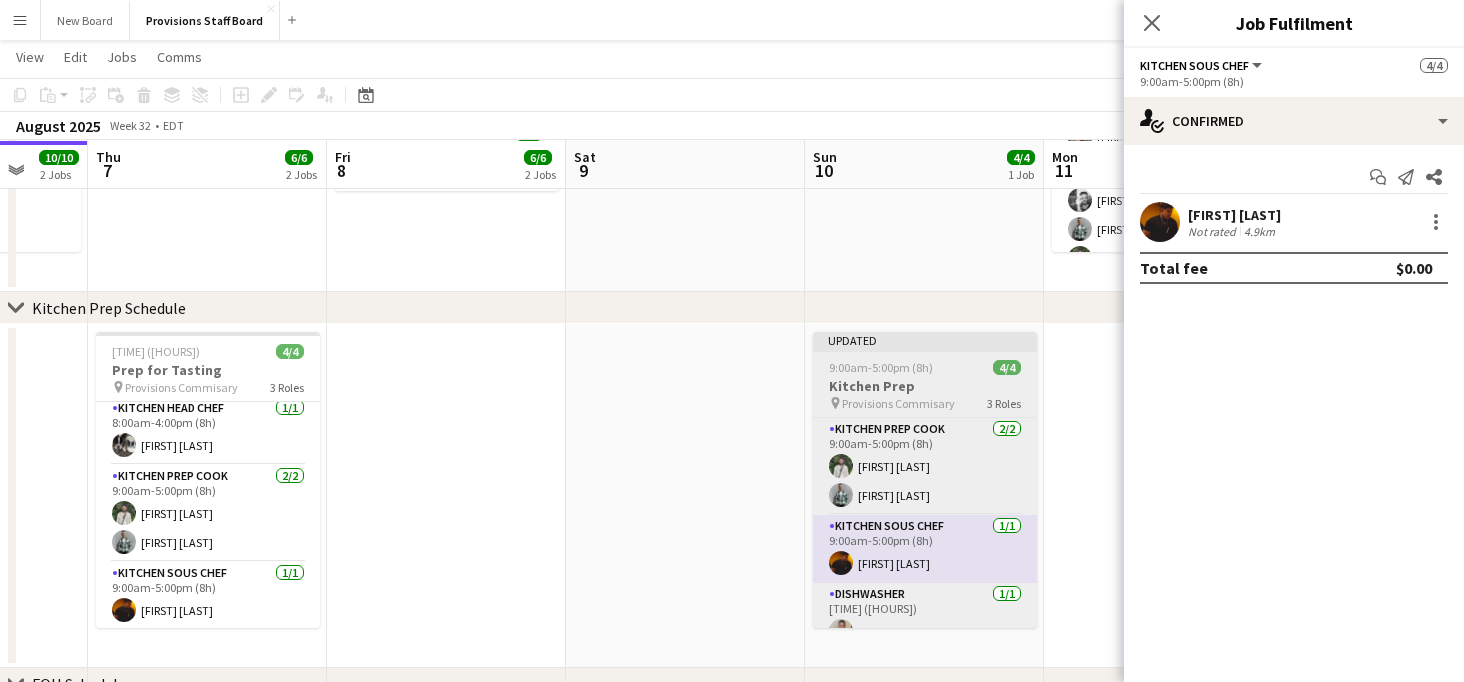 click on "9:00am-5:00pm (8h)" 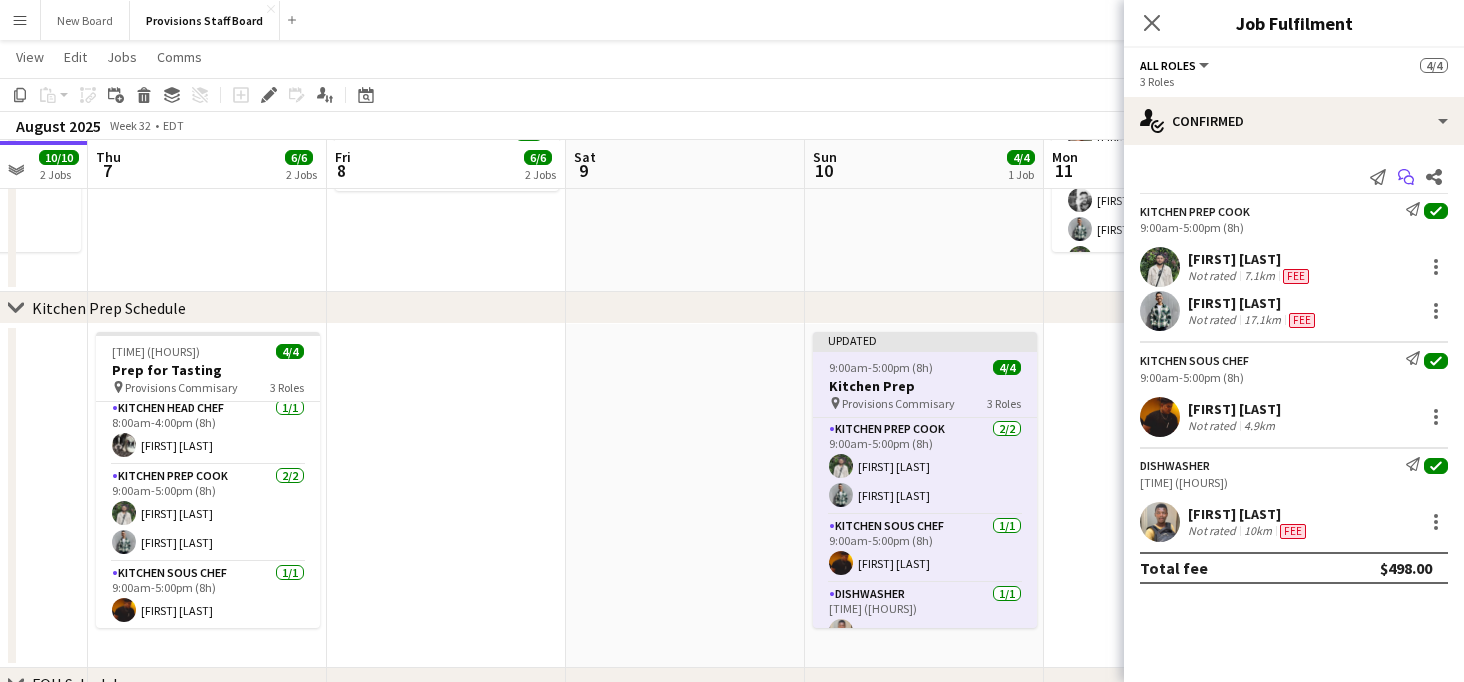 click on "Start chat" 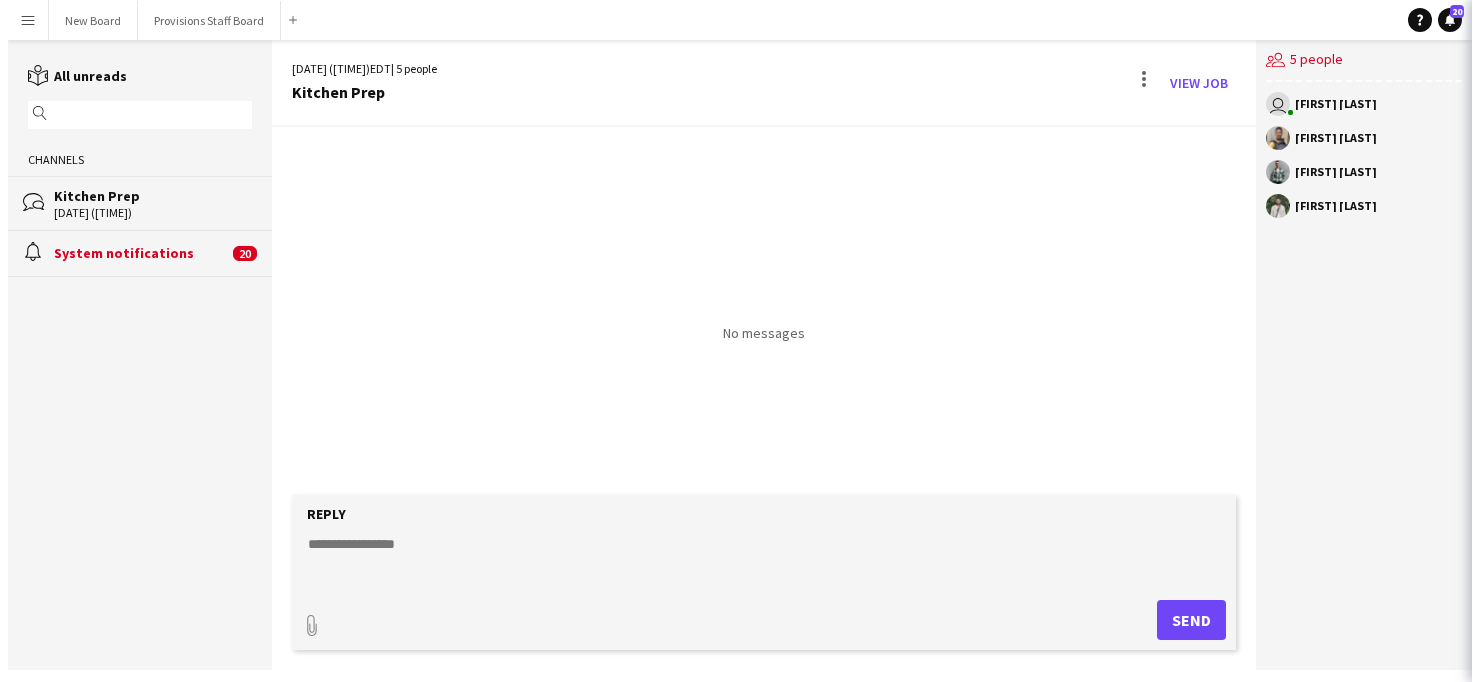 scroll, scrollTop: 0, scrollLeft: 0, axis: both 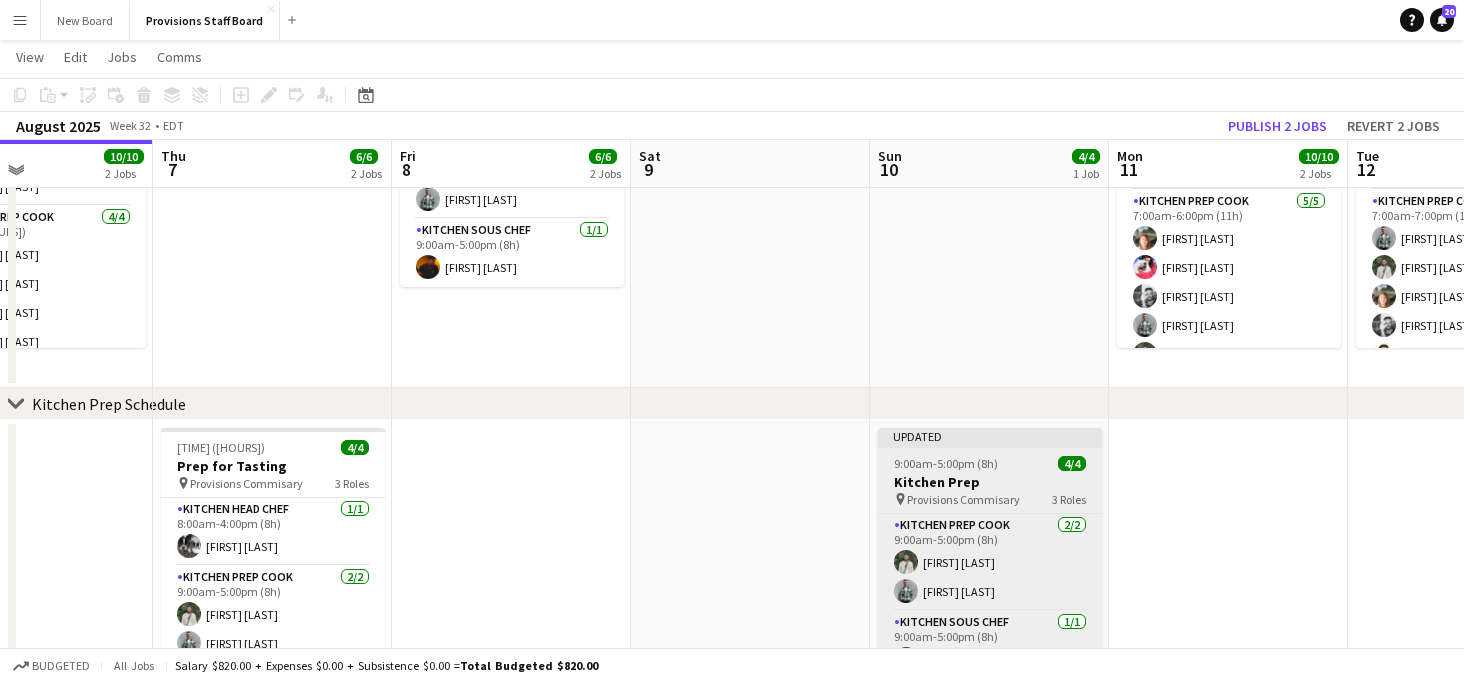 click on "9:00am-5:00pm (8h)" 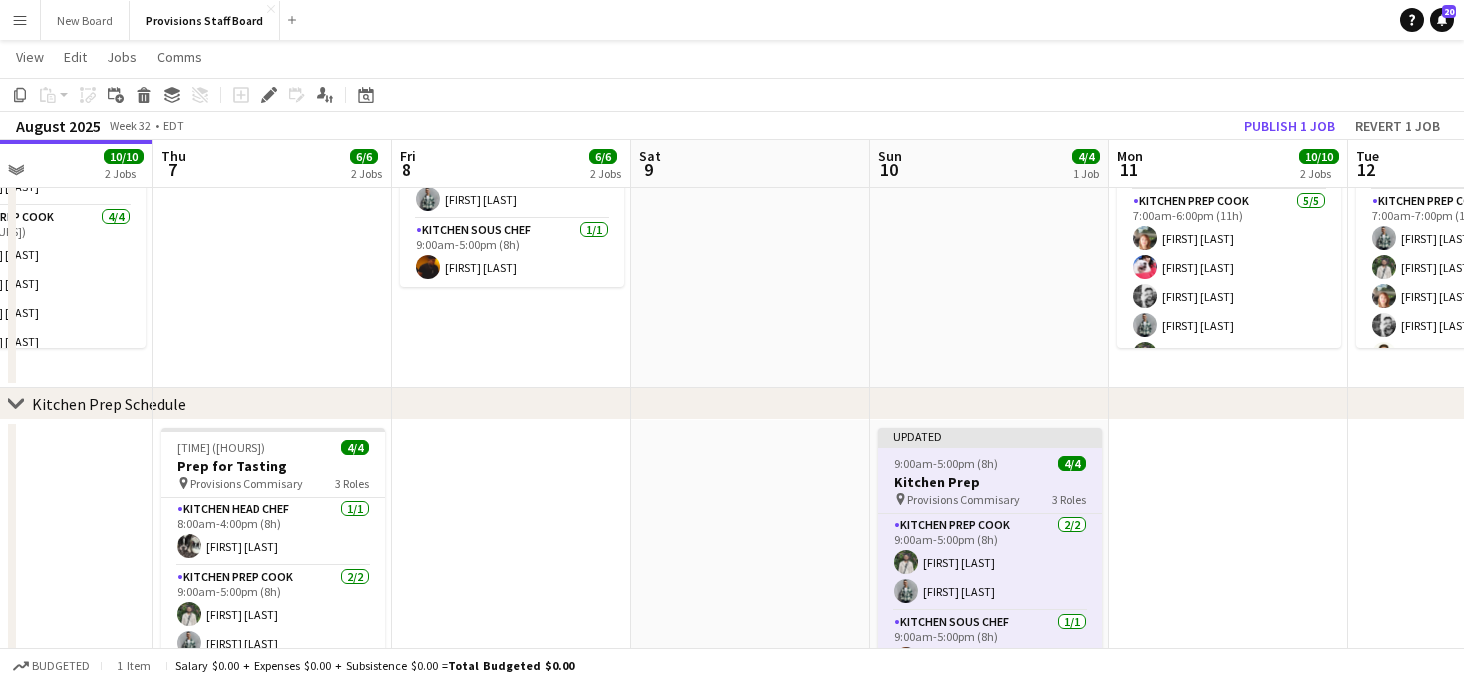 click on "9:00am-5:00pm (8h)" 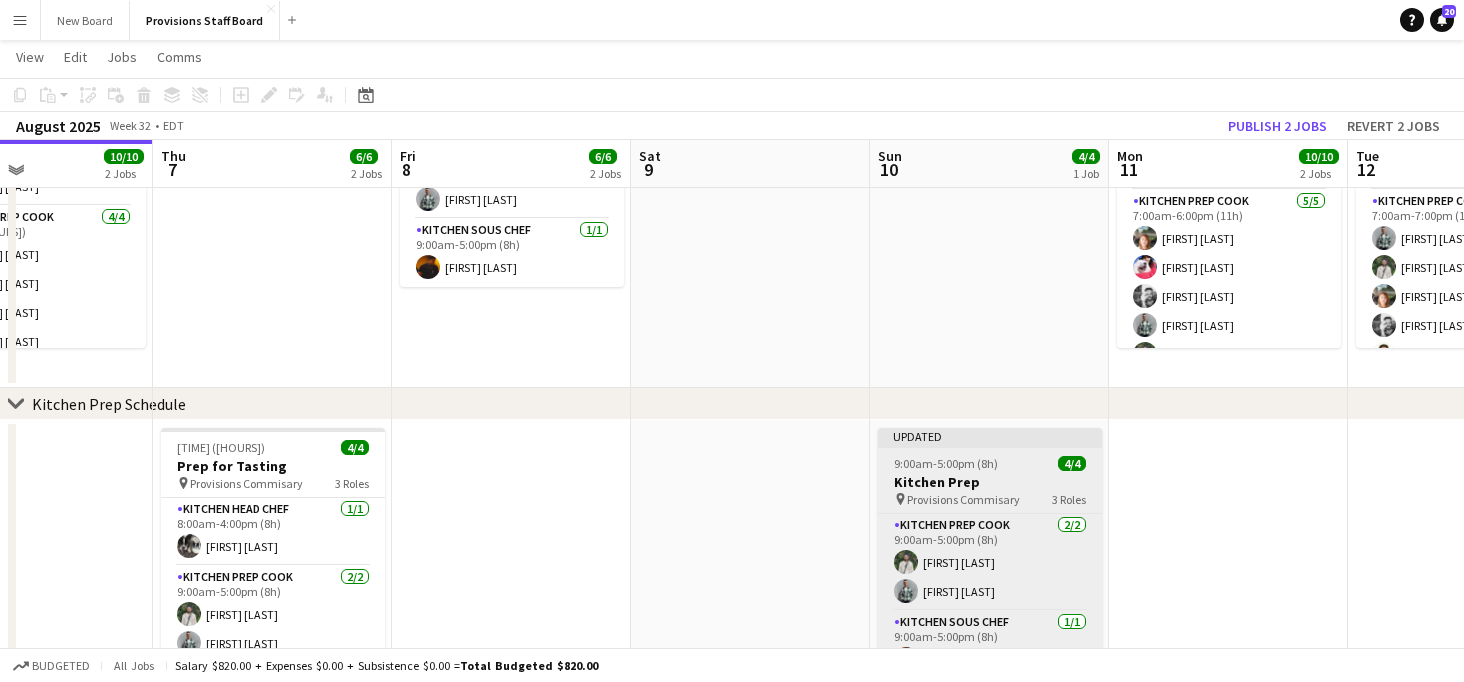 click on "9:00am-5:00pm (8h)" 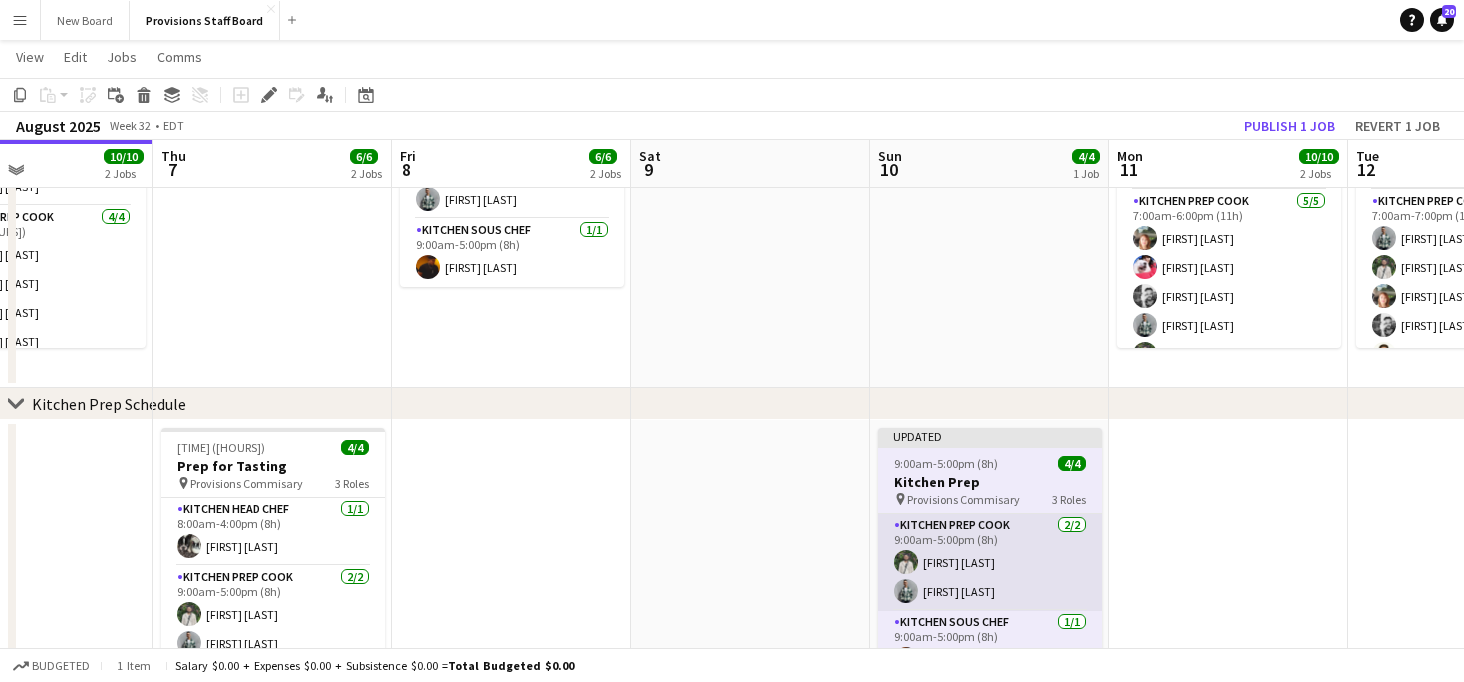 click on "Kitchen Prep Cook   2/2   [TIME] ([HOURS])
[FIRST] [LAST]" 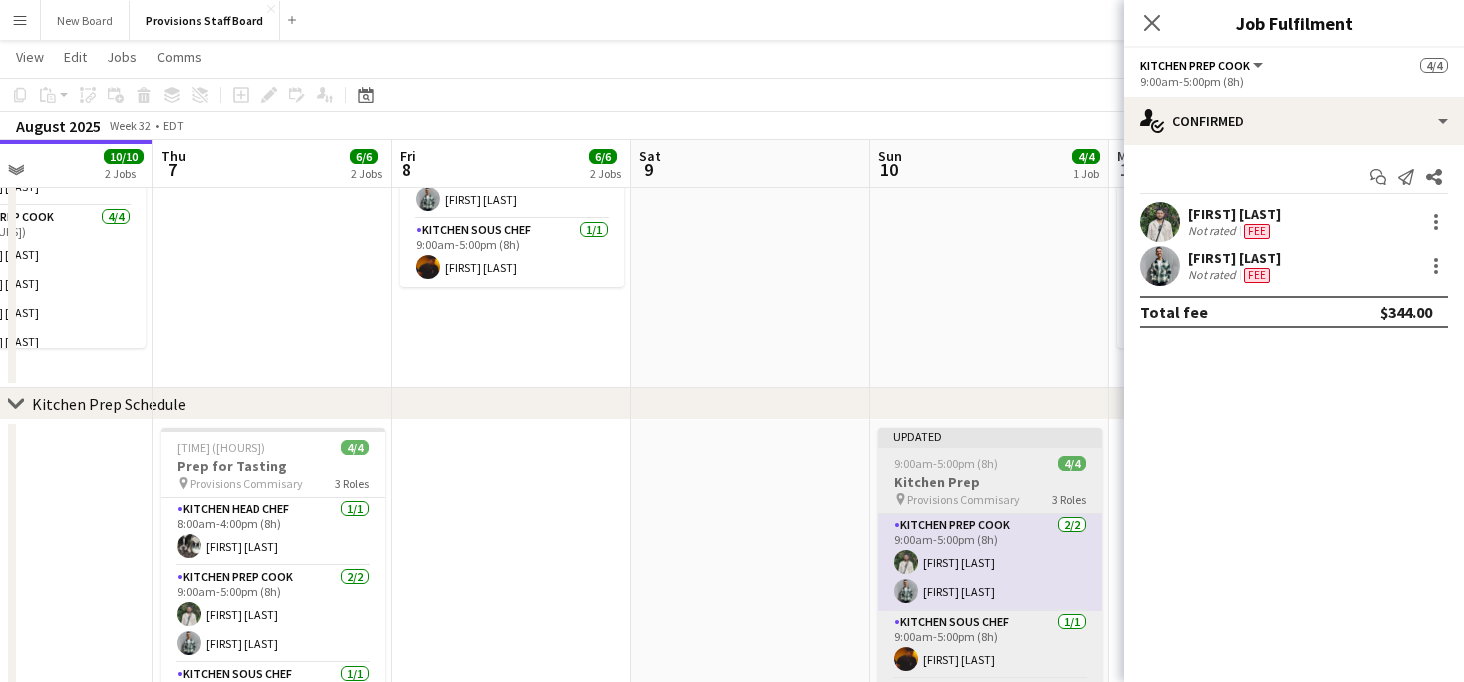 click on "9:00am-5:00pm (8h)" 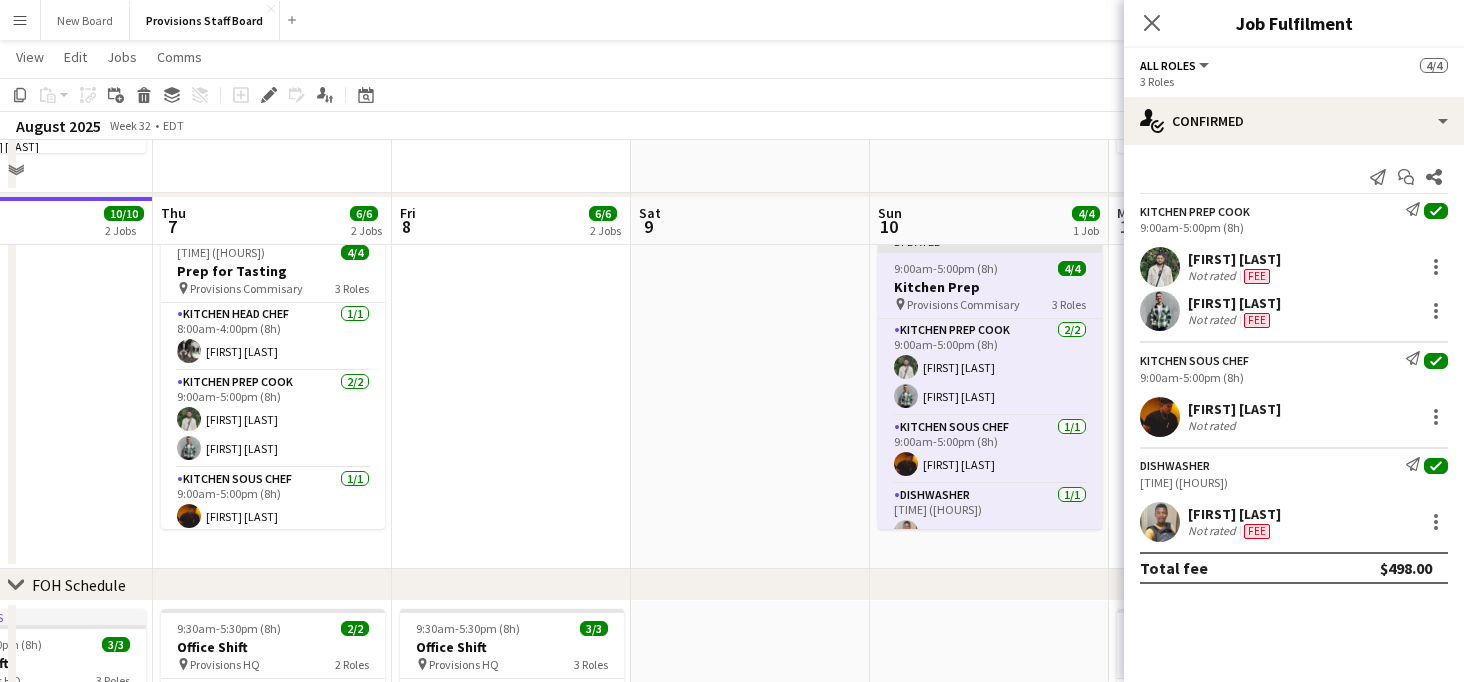 scroll, scrollTop: 374, scrollLeft: 0, axis: vertical 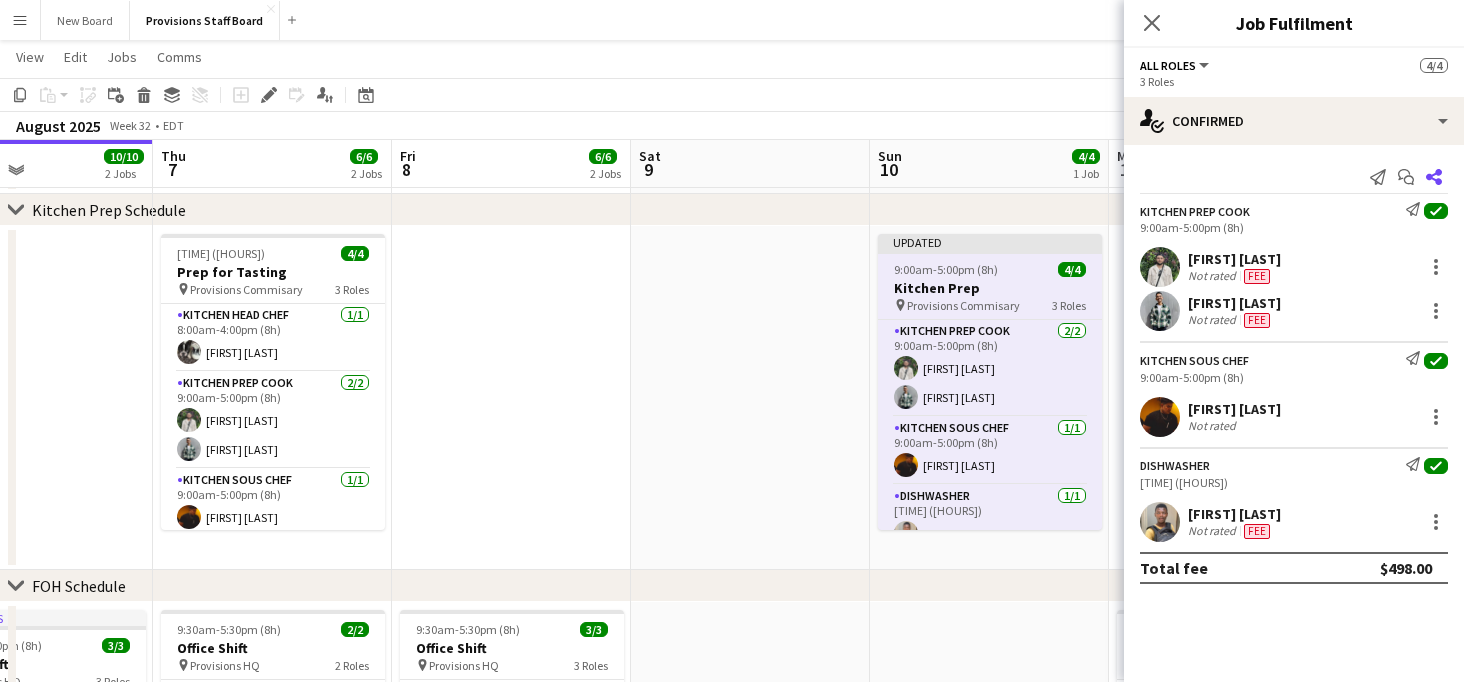 click on "Share" 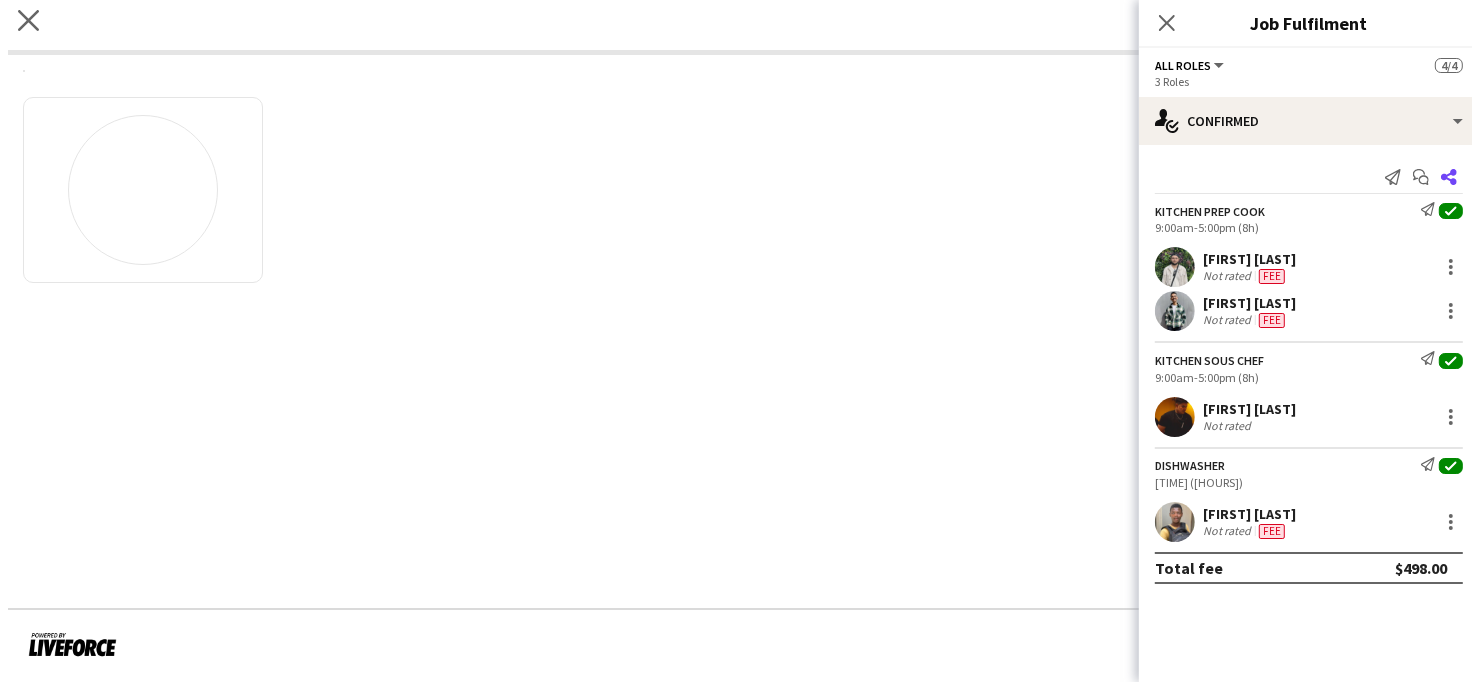 scroll, scrollTop: 0, scrollLeft: 0, axis: both 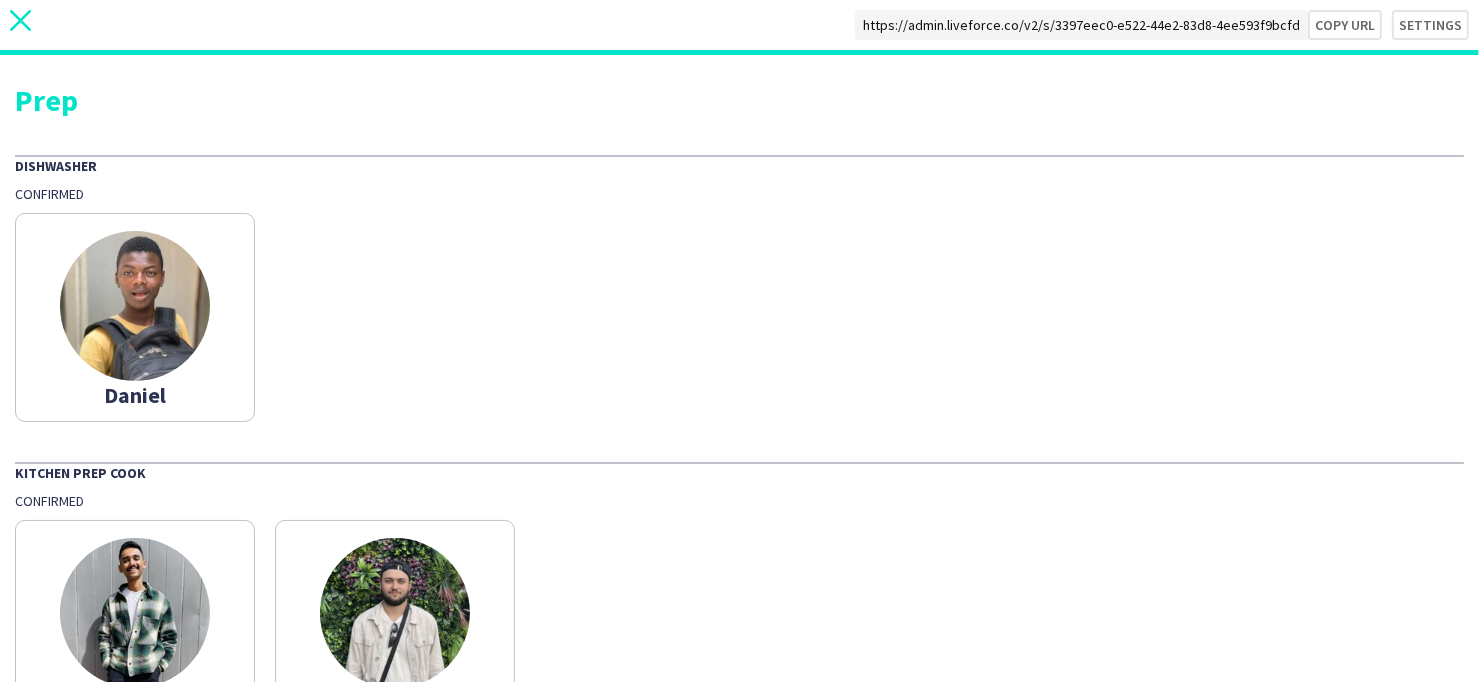 click 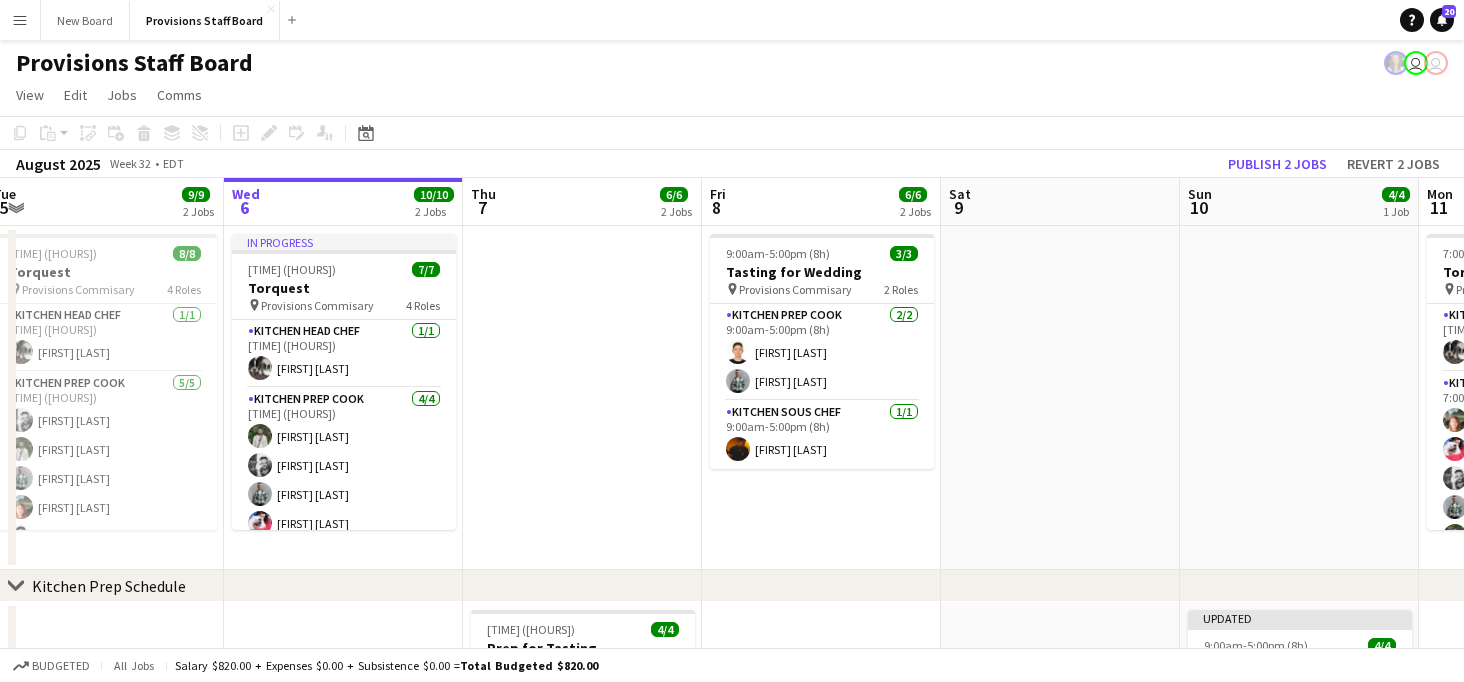 scroll, scrollTop: 0, scrollLeft: 494, axis: horizontal 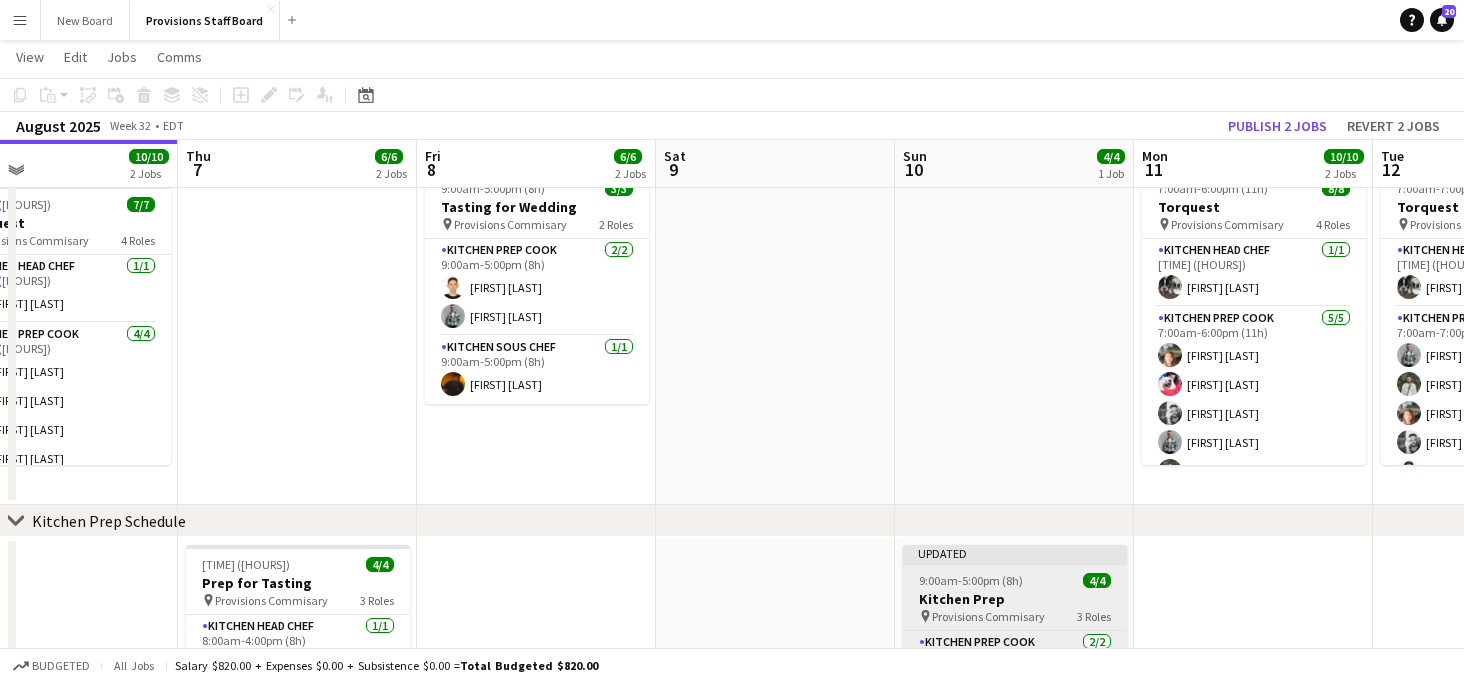 click on "Kitchen Prep" 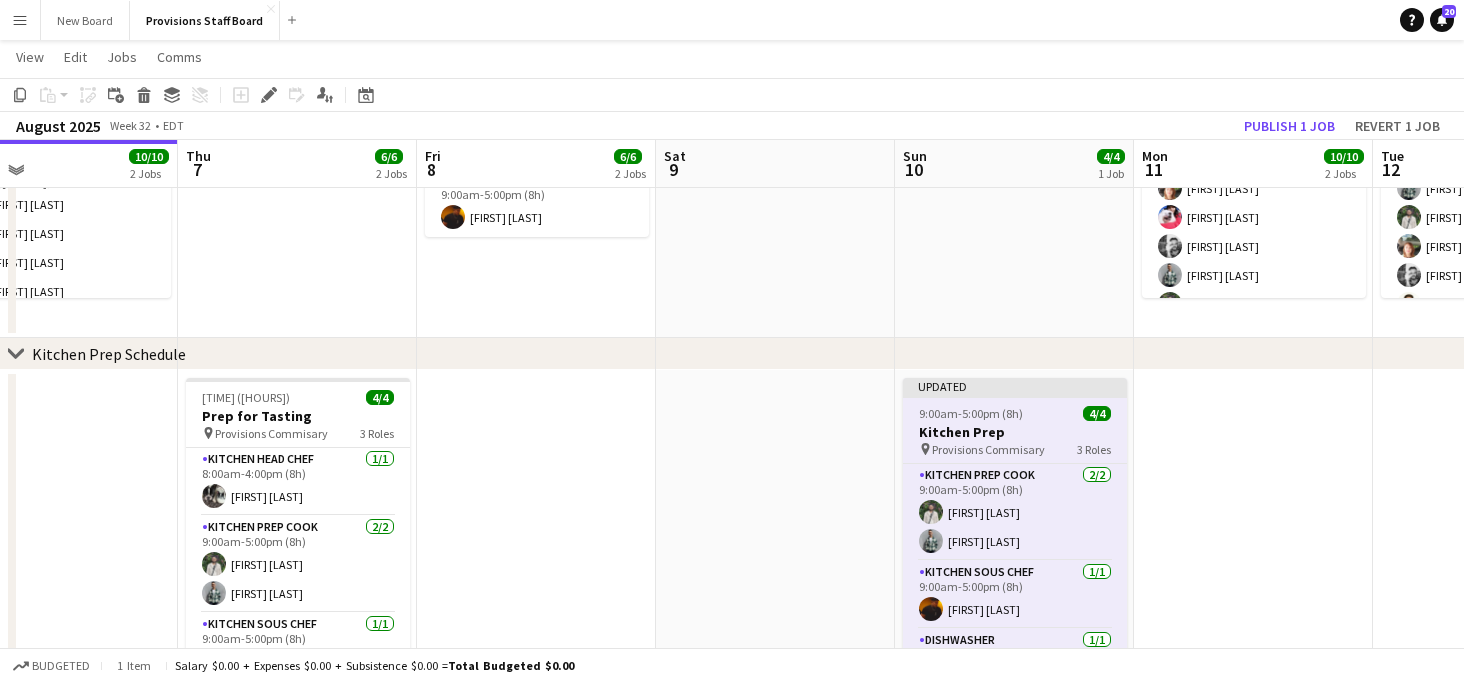scroll, scrollTop: 231, scrollLeft: 0, axis: vertical 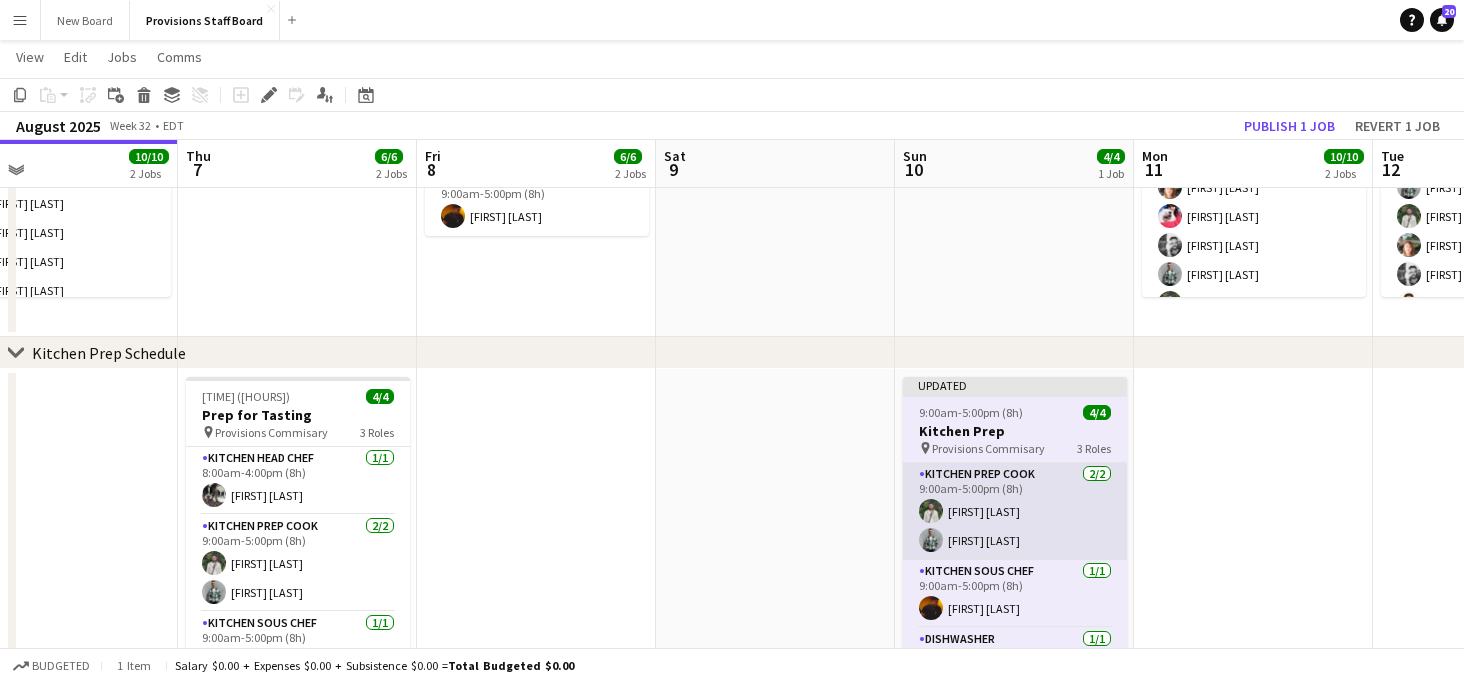 click on "Kitchen Prep Cook   2/2   [TIME] ([HOURS])
[FIRST] [LAST]" 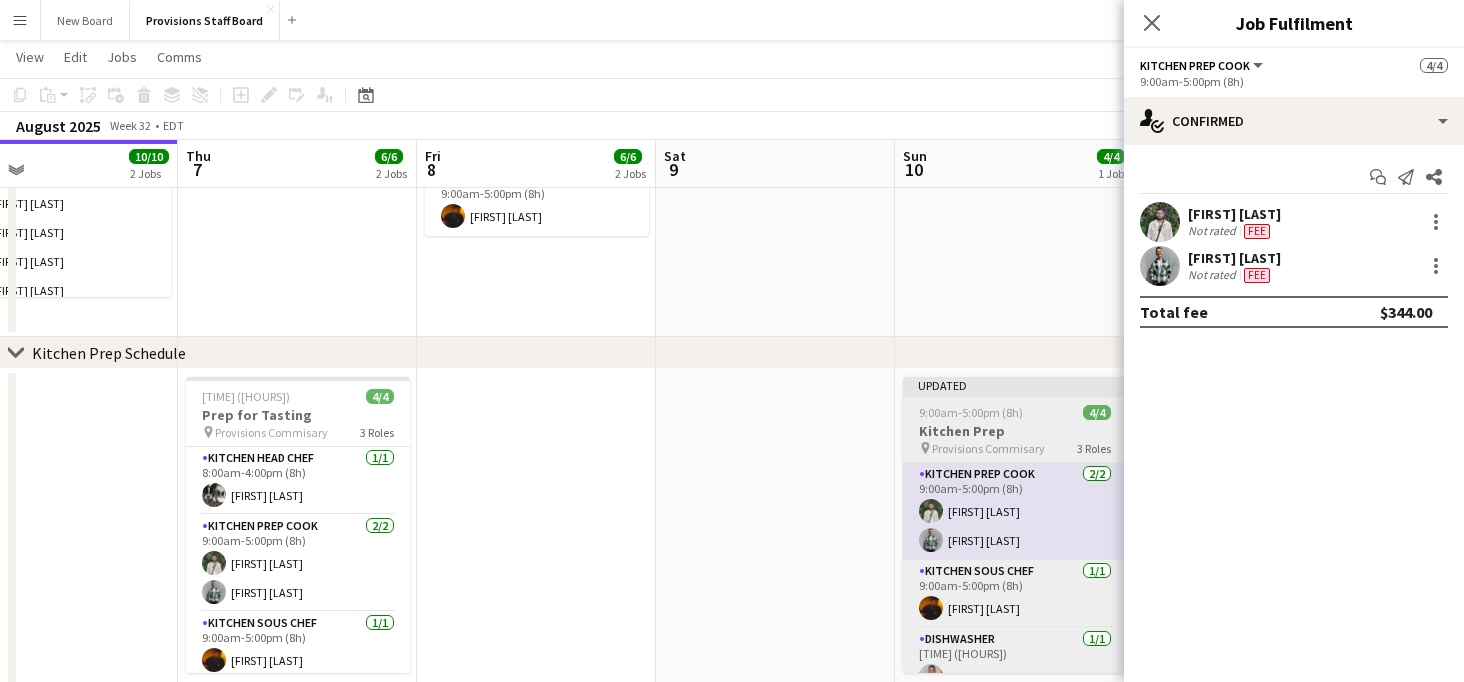 click on "Kitchen Prep" 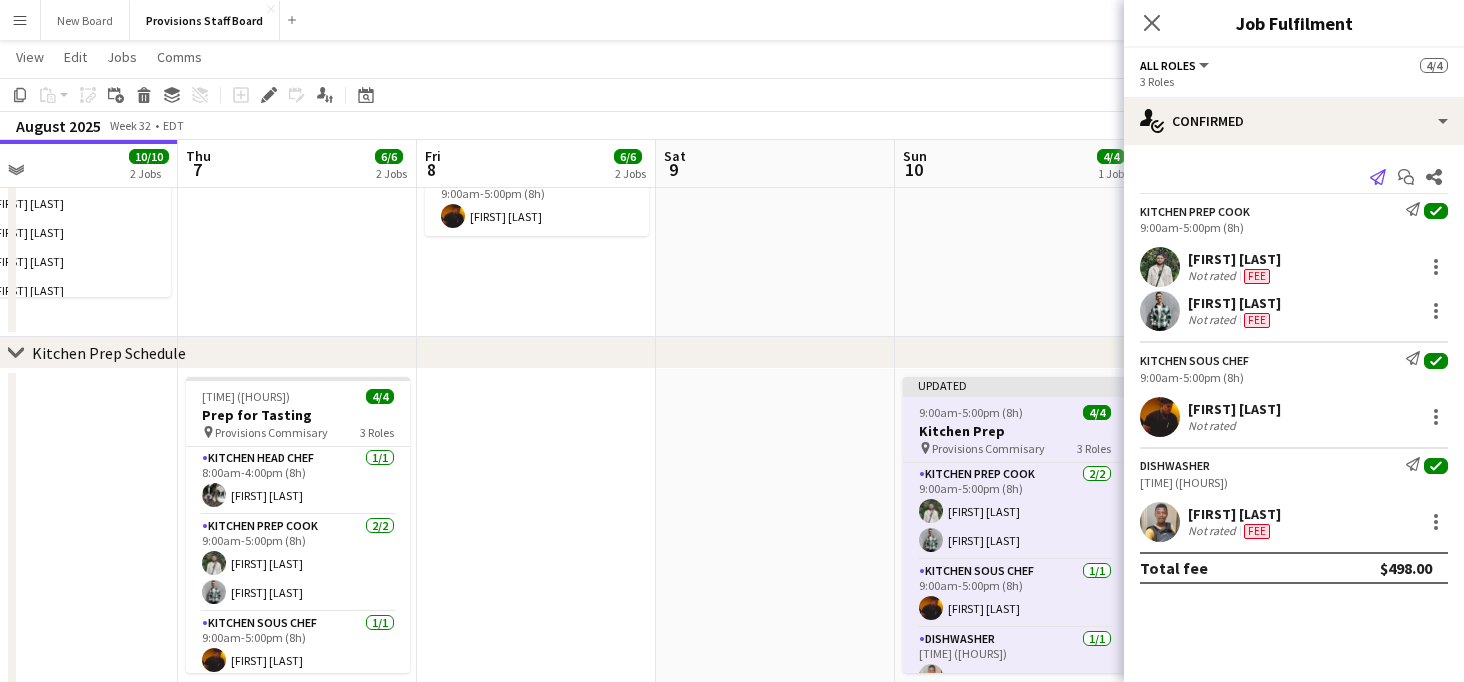 click 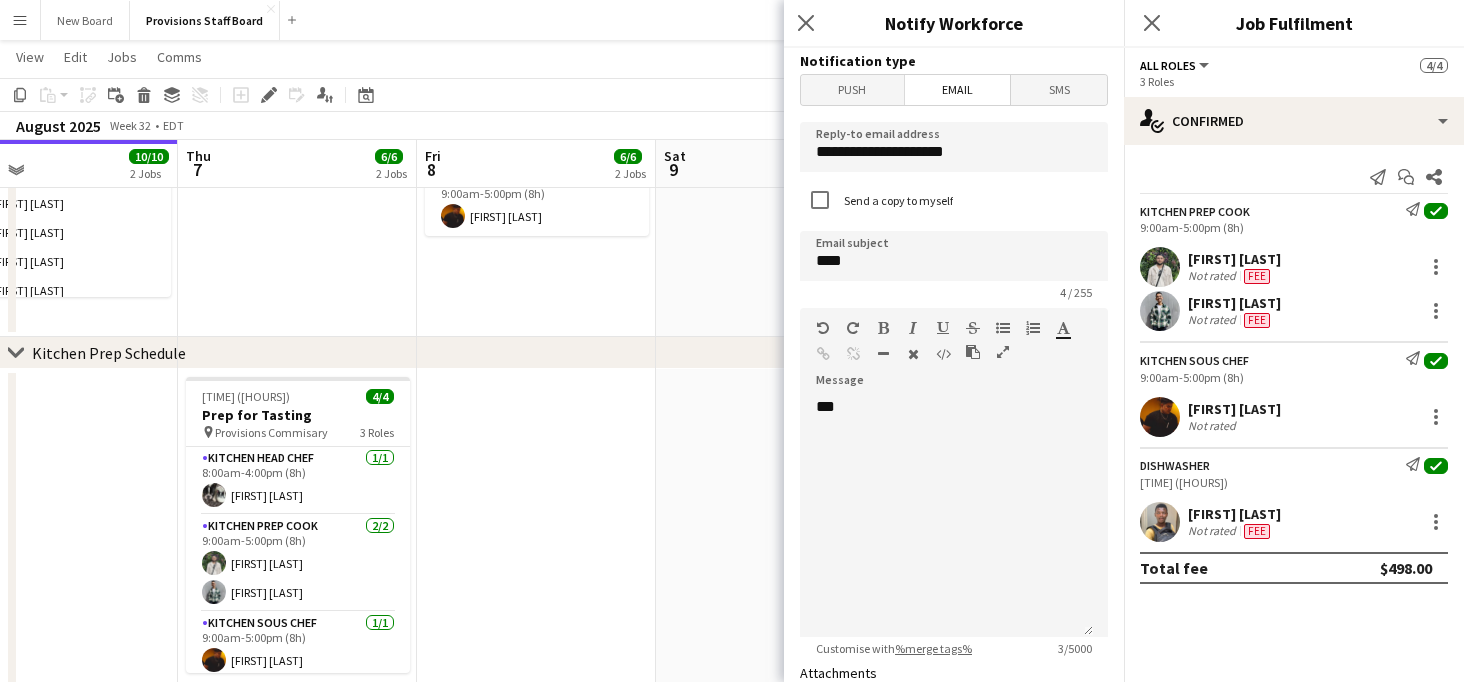 scroll, scrollTop: 0, scrollLeft: 0, axis: both 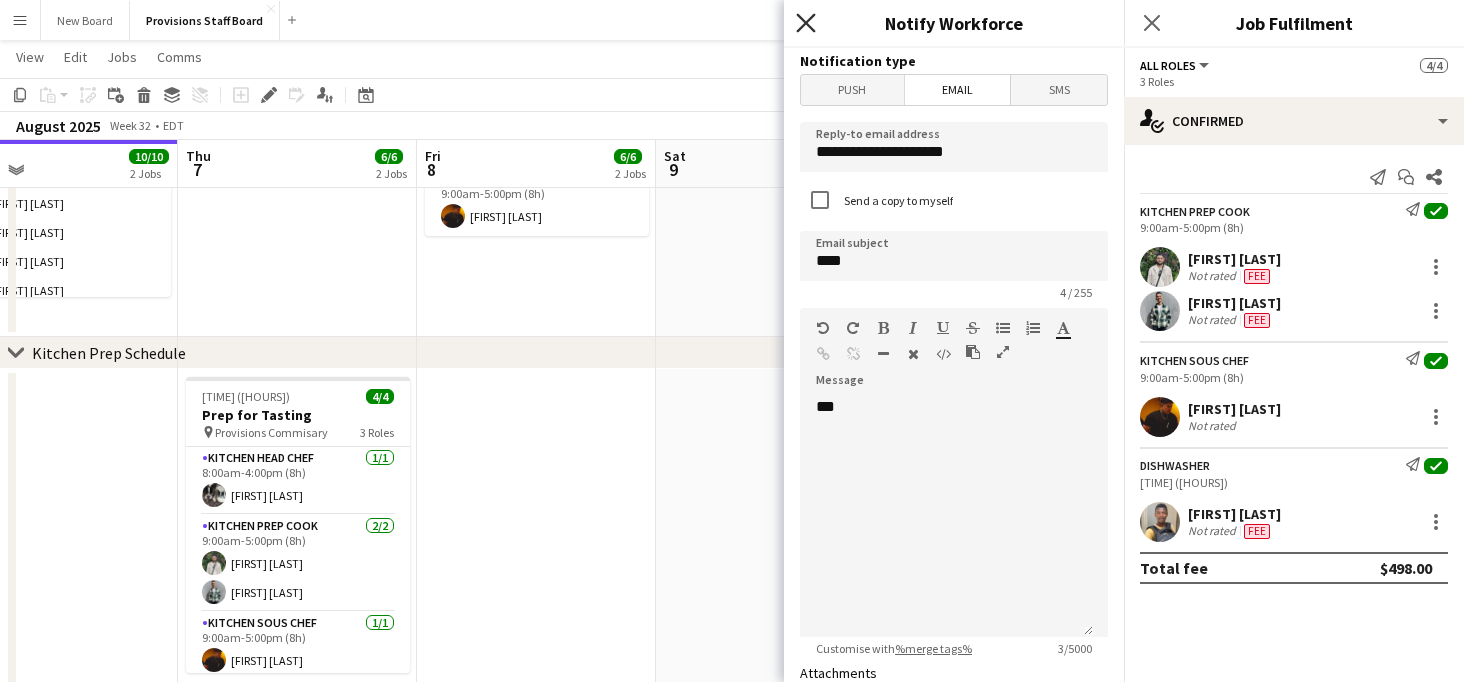 click on "Close pop-in" 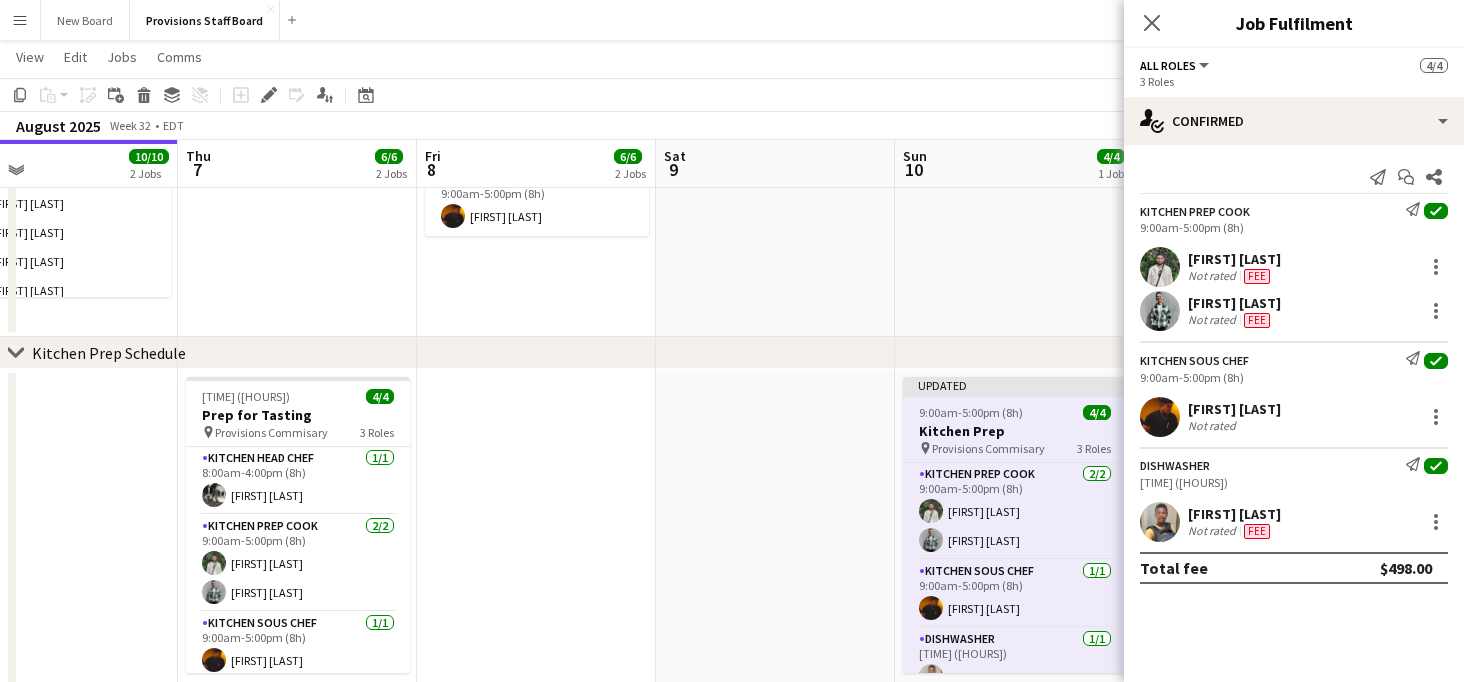 click on "check" 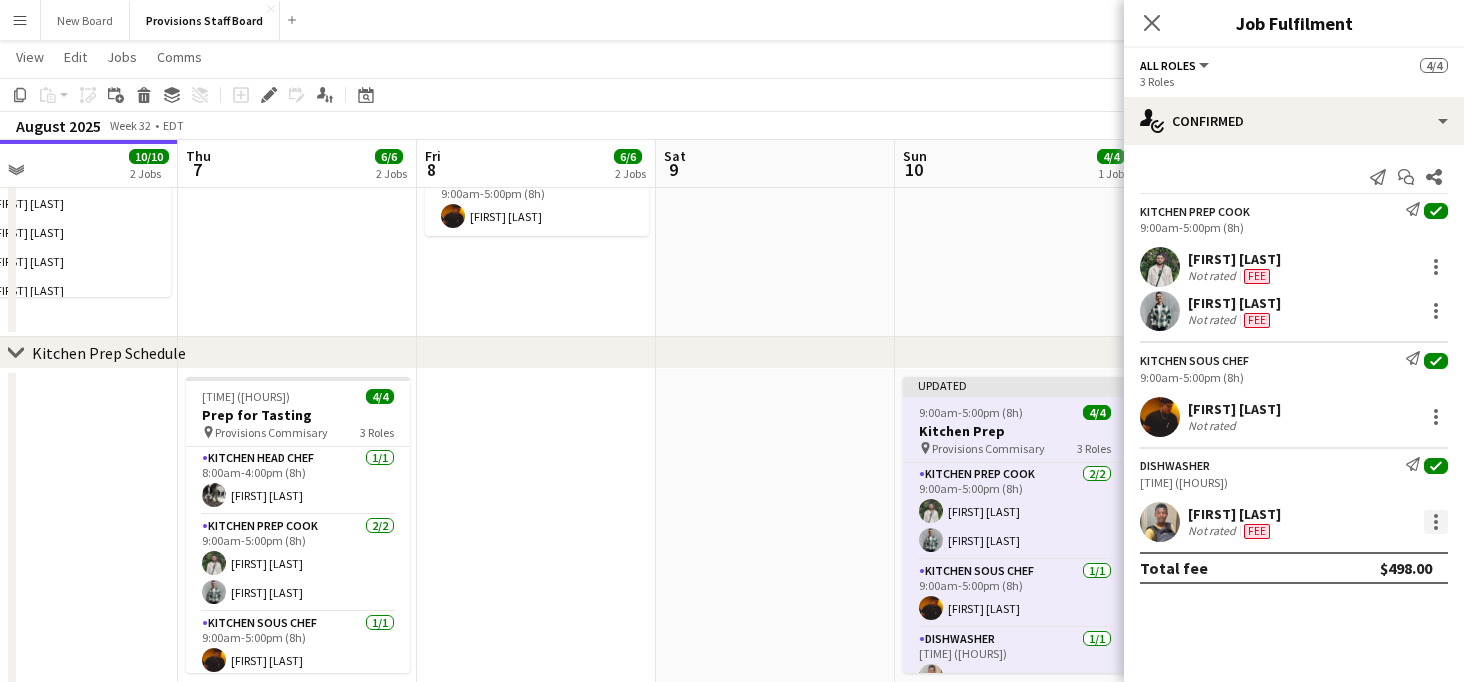 click at bounding box center (1436, 522) 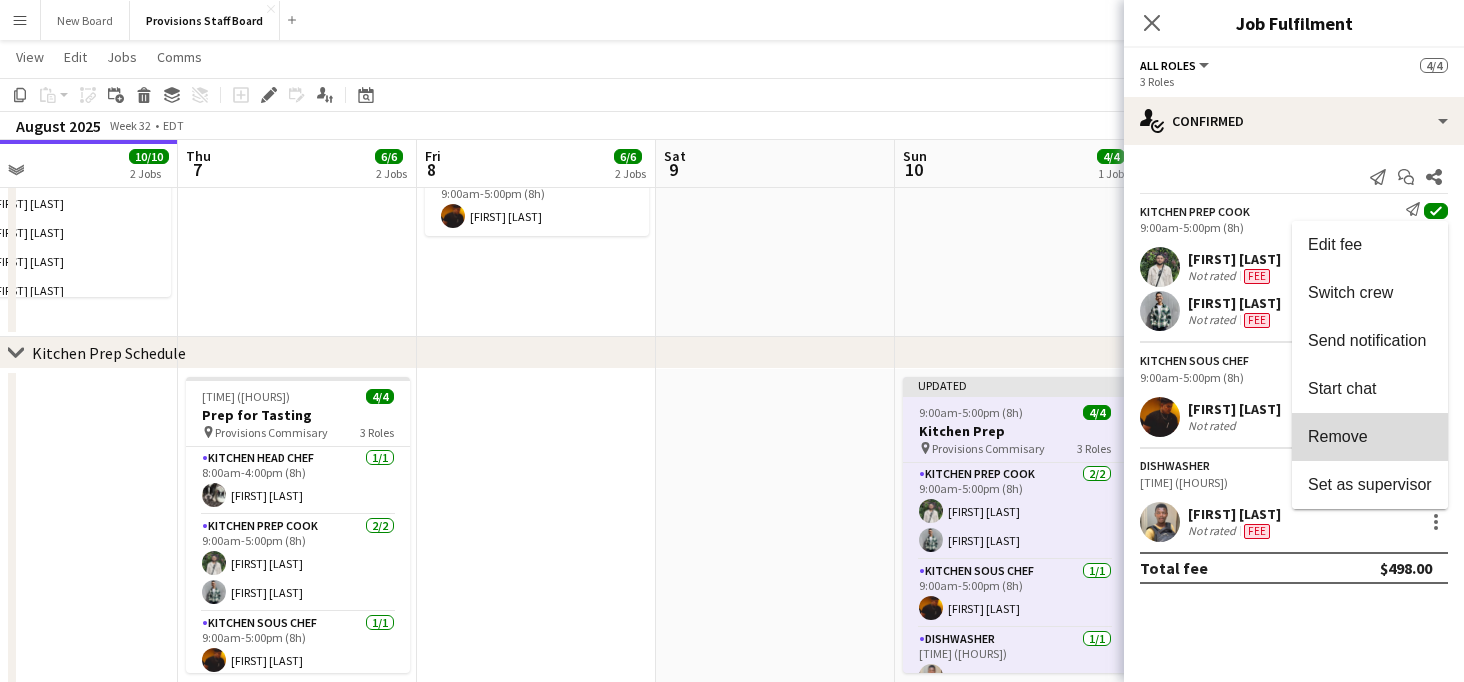 click on "Remove" at bounding box center (1338, 436) 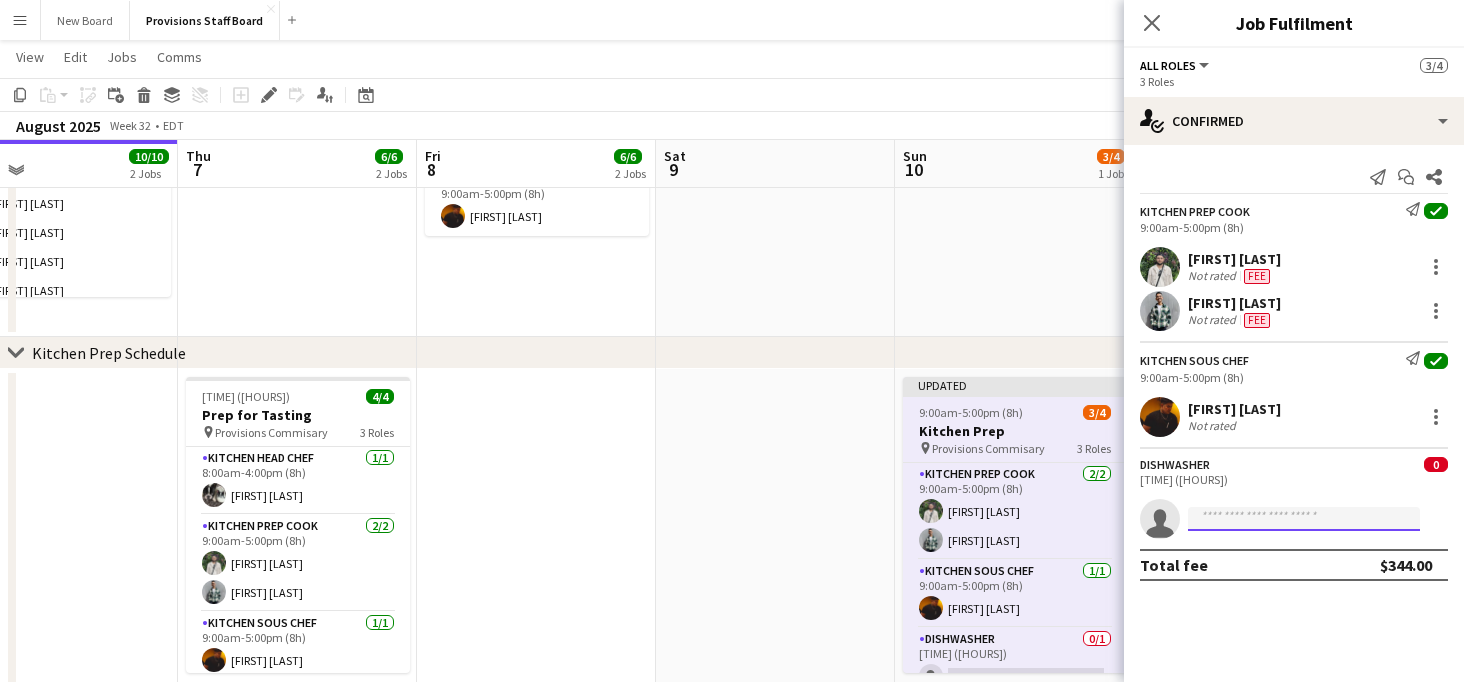 click at bounding box center (1304, 519) 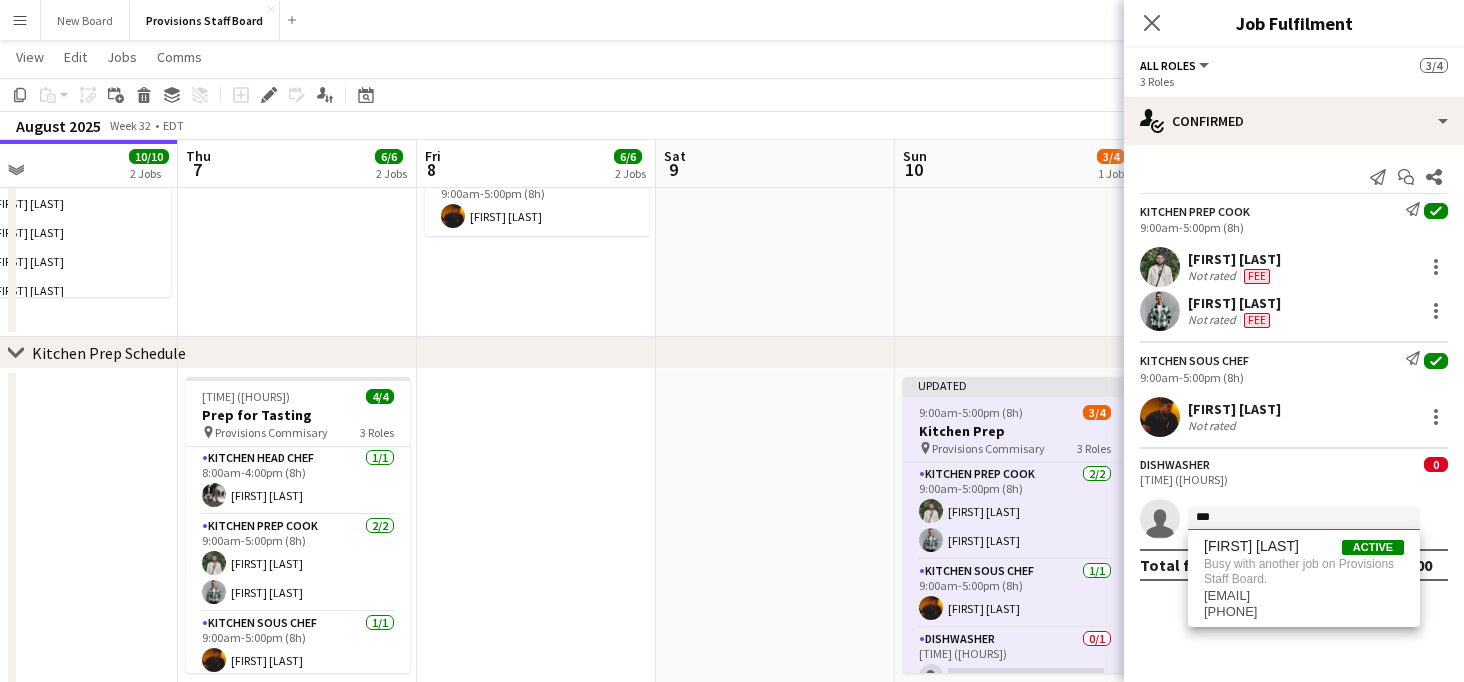 type on "***" 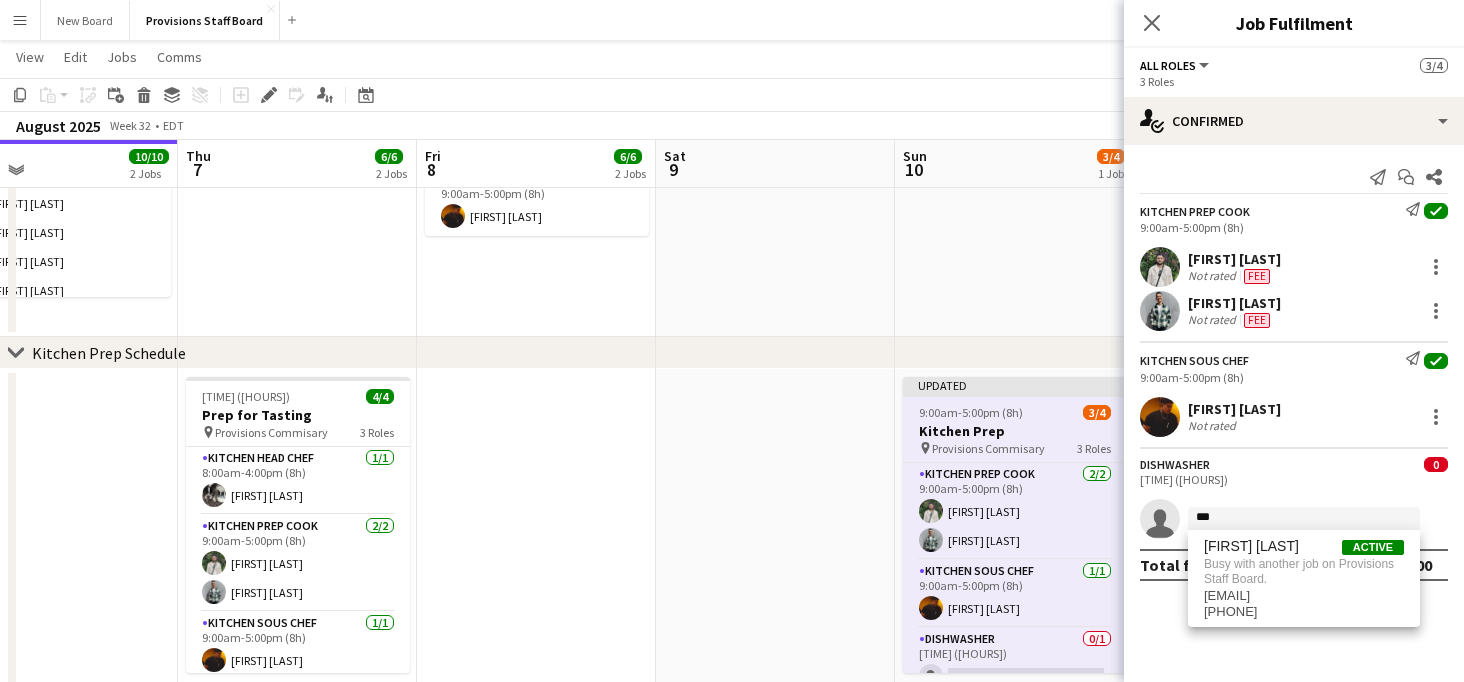 click 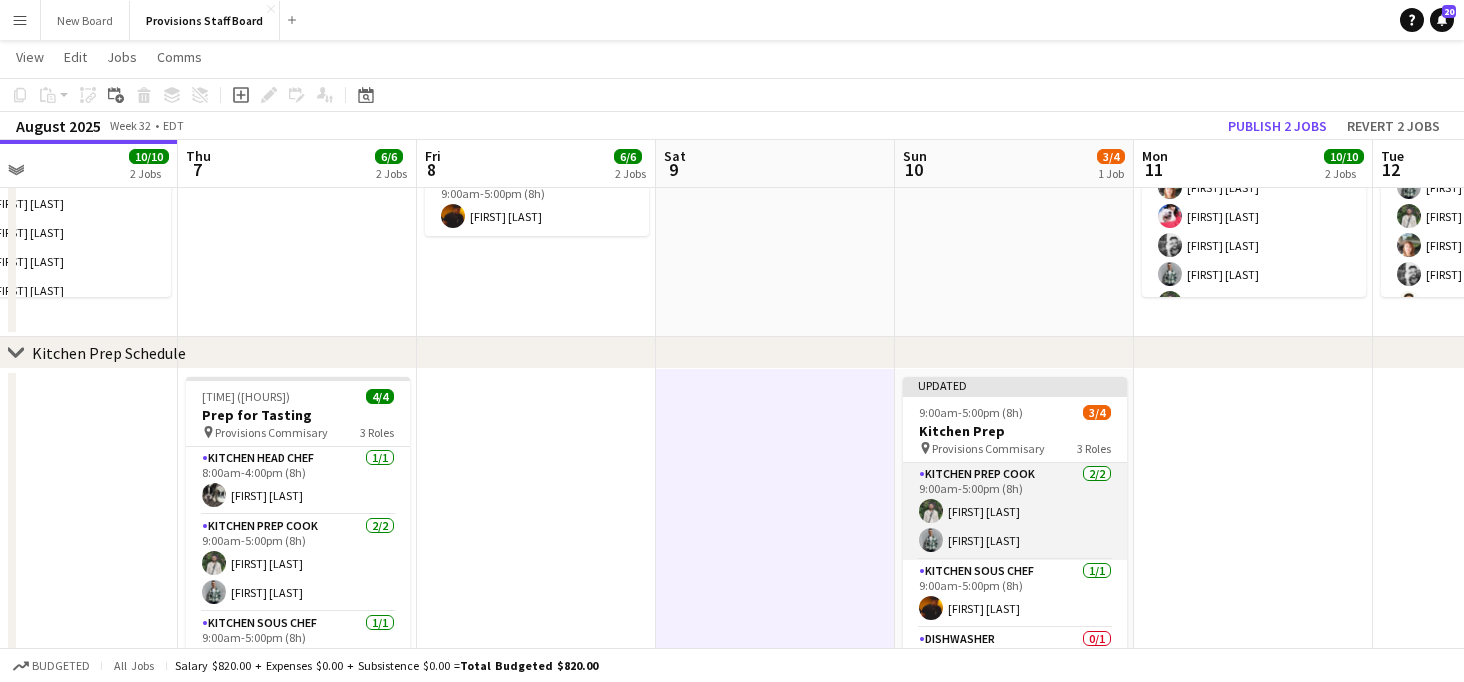 scroll, scrollTop: 22, scrollLeft: 0, axis: vertical 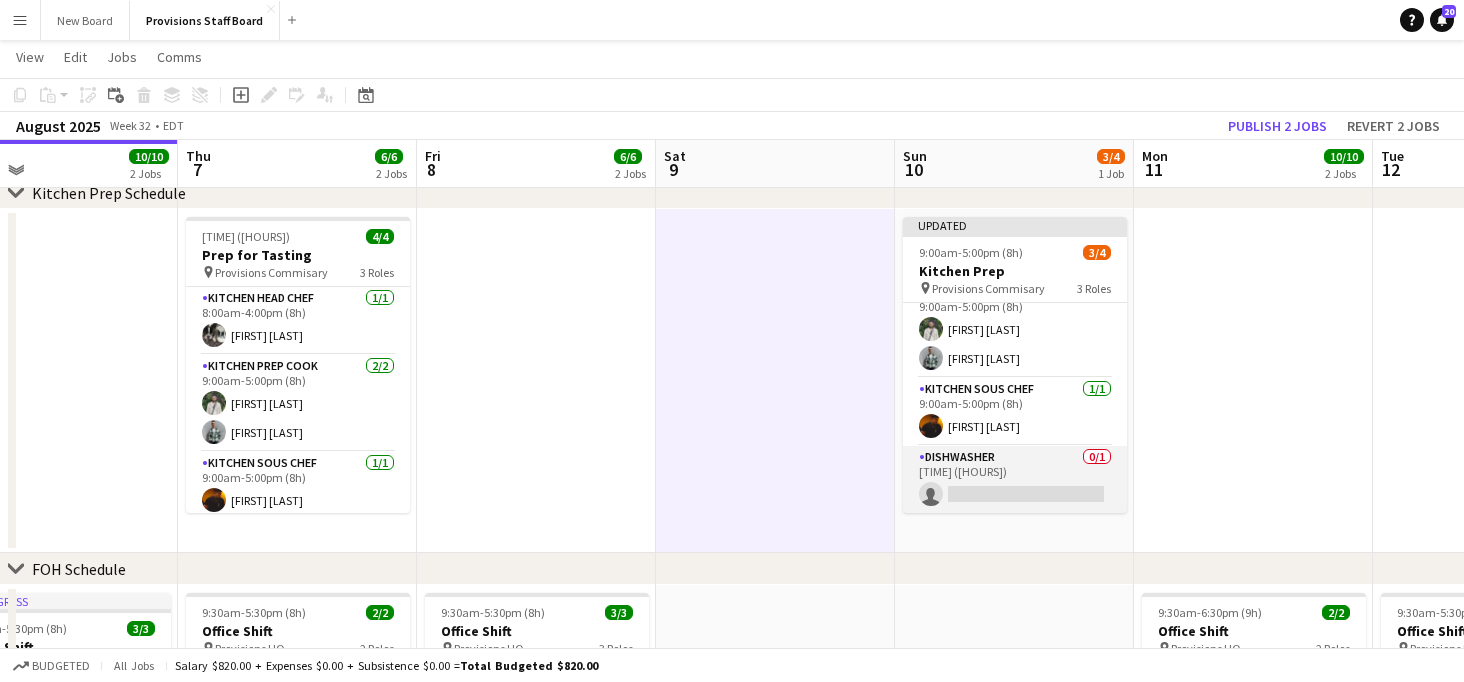 click on "Dishwasher   0/1   [TIME] ([HOURS])
single-neutral-actions" 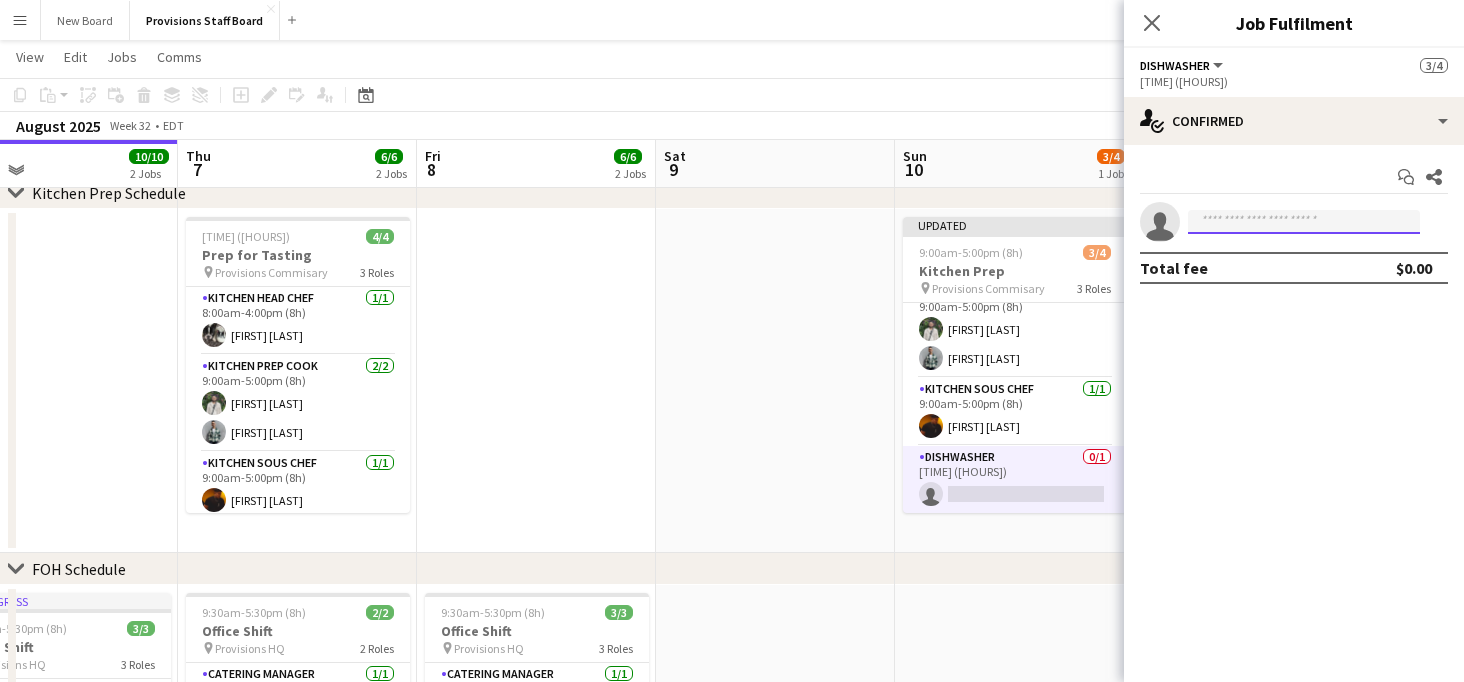 click at bounding box center (1304, 222) 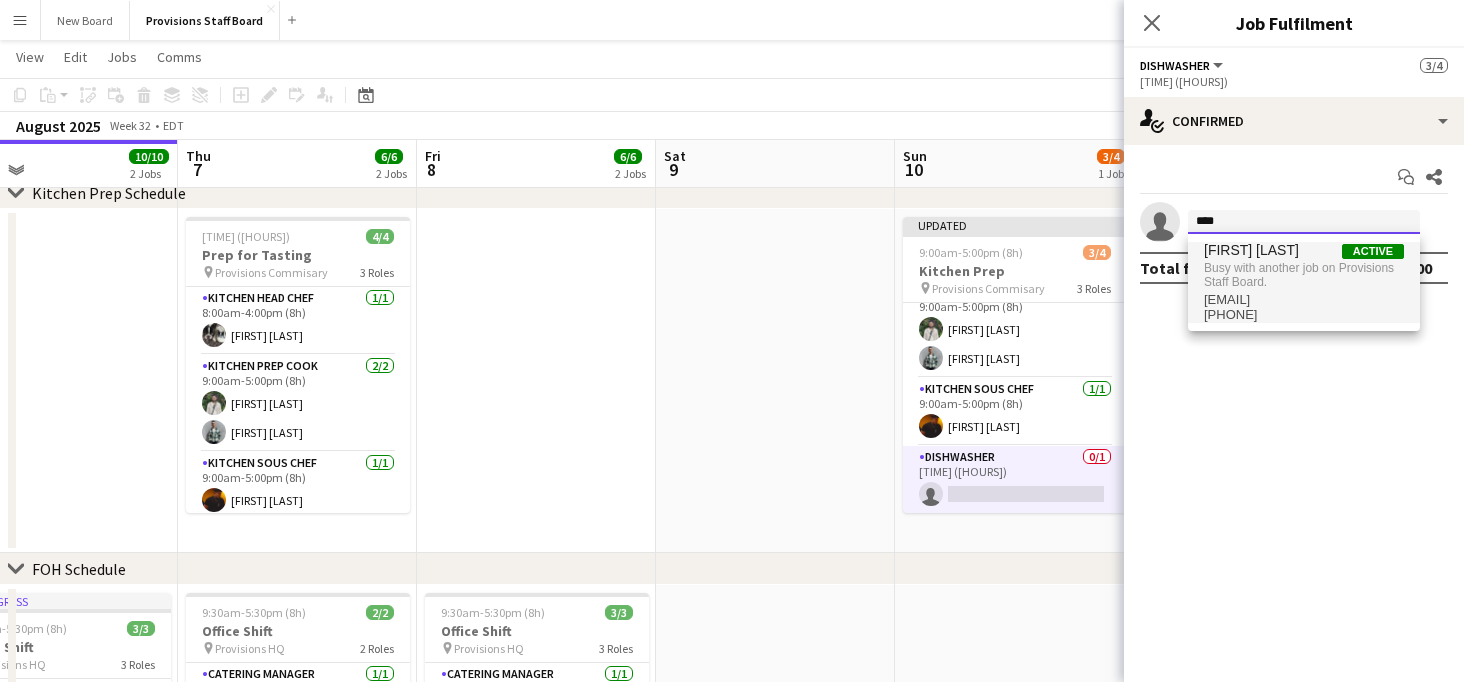 type on "****" 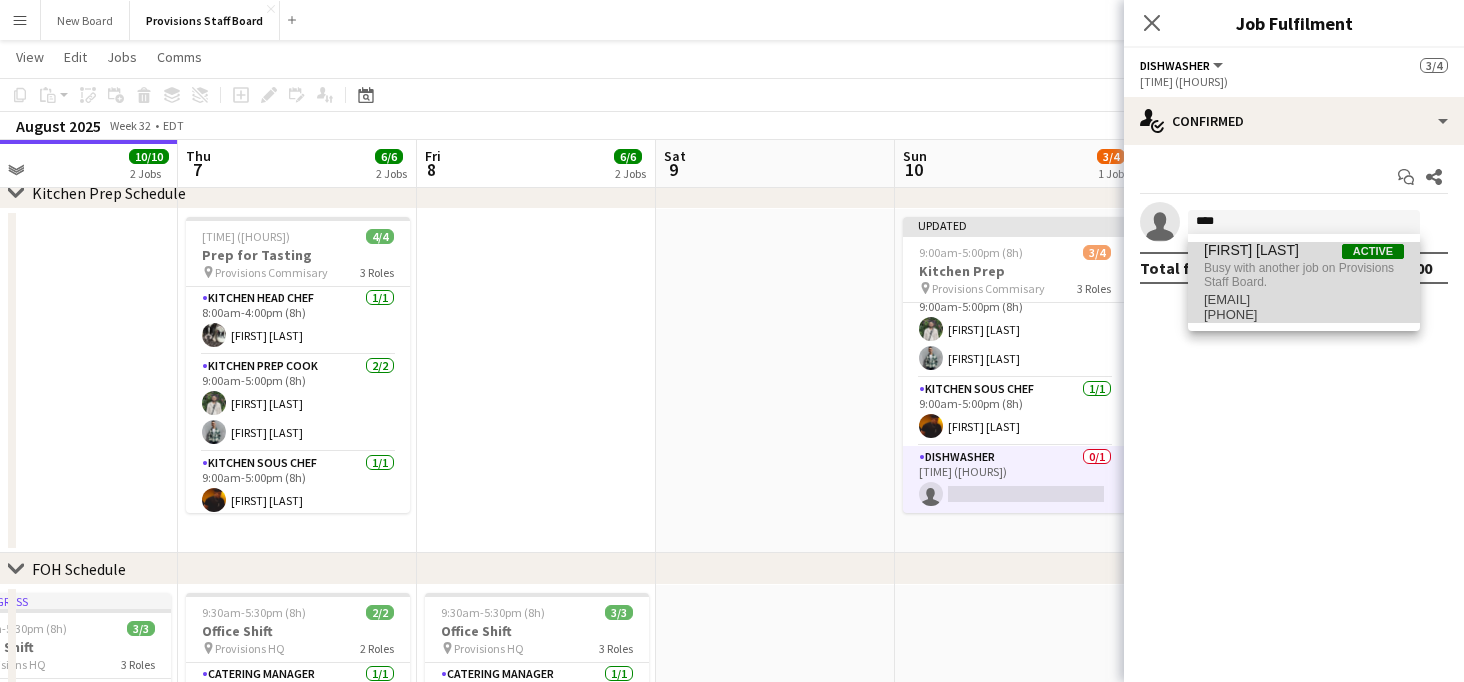 click on "[FIRST] [LAST]" at bounding box center (1251, 250) 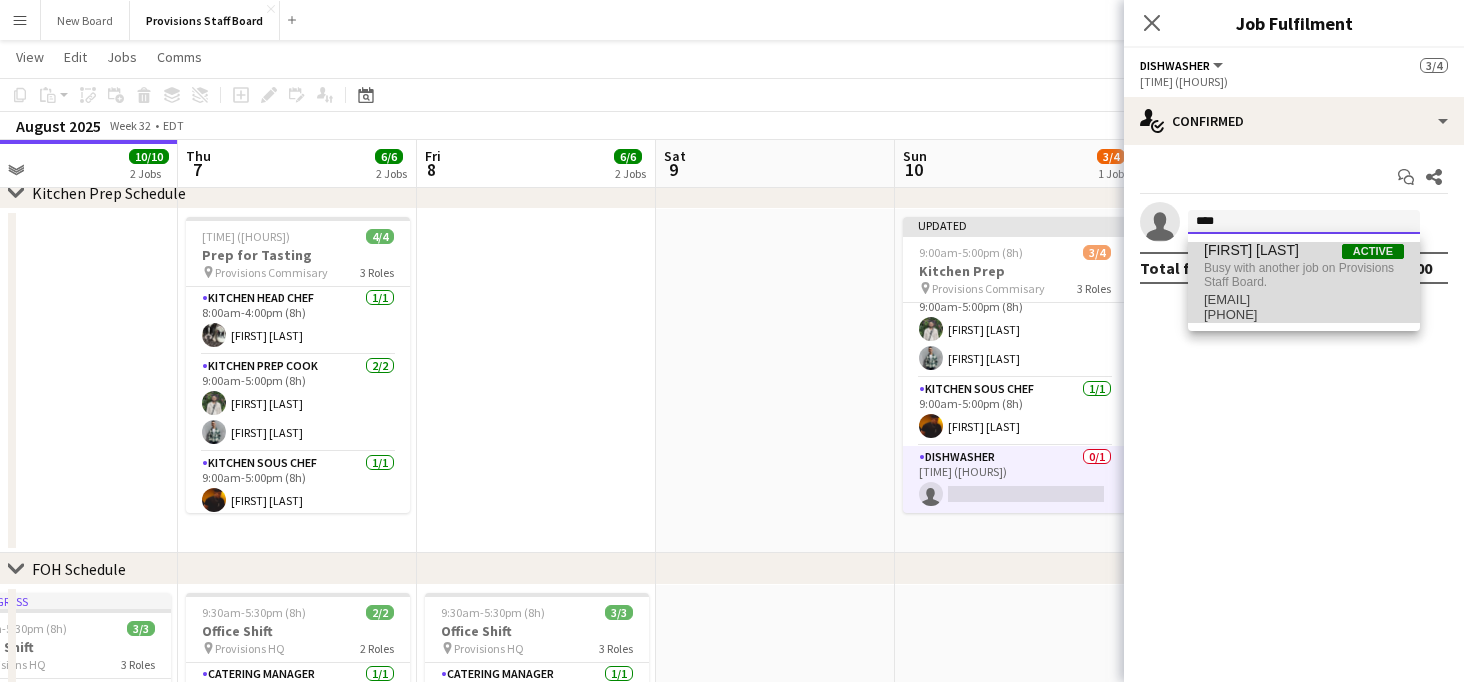 type 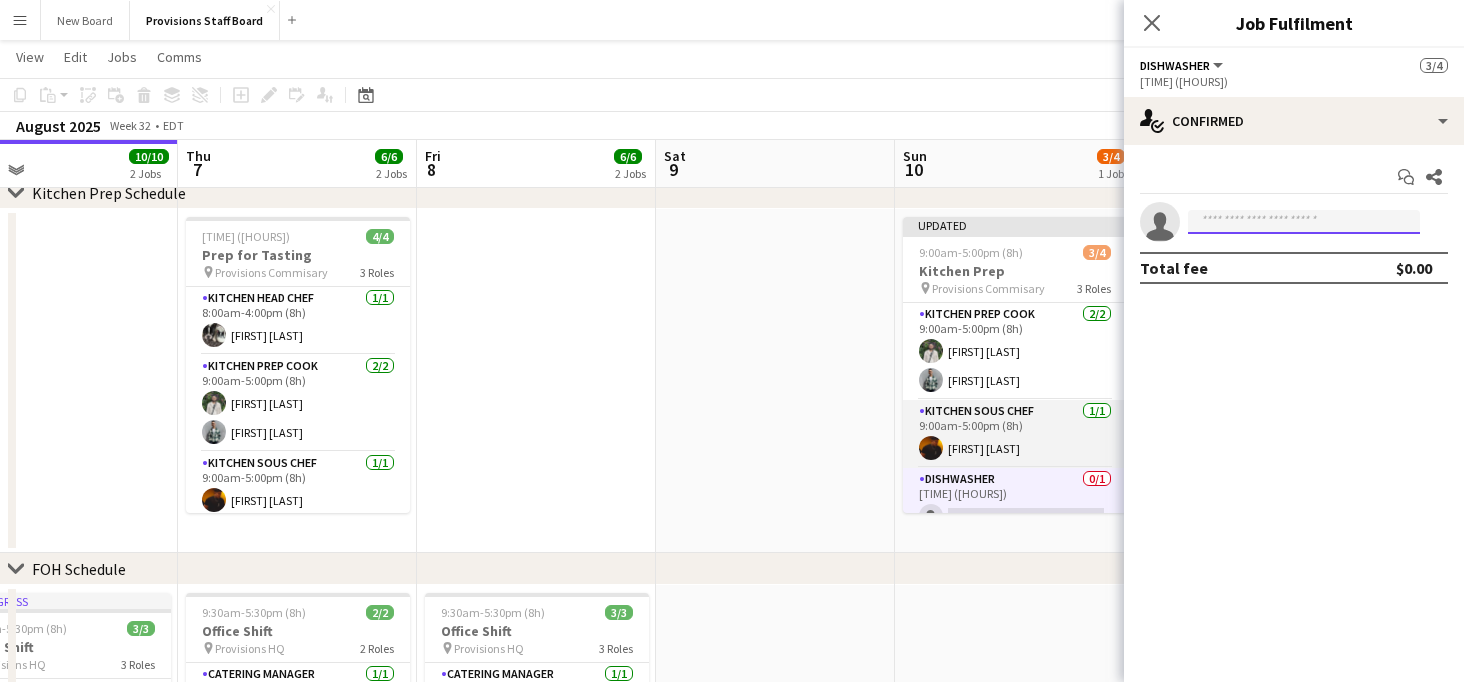 scroll, scrollTop: 0, scrollLeft: 0, axis: both 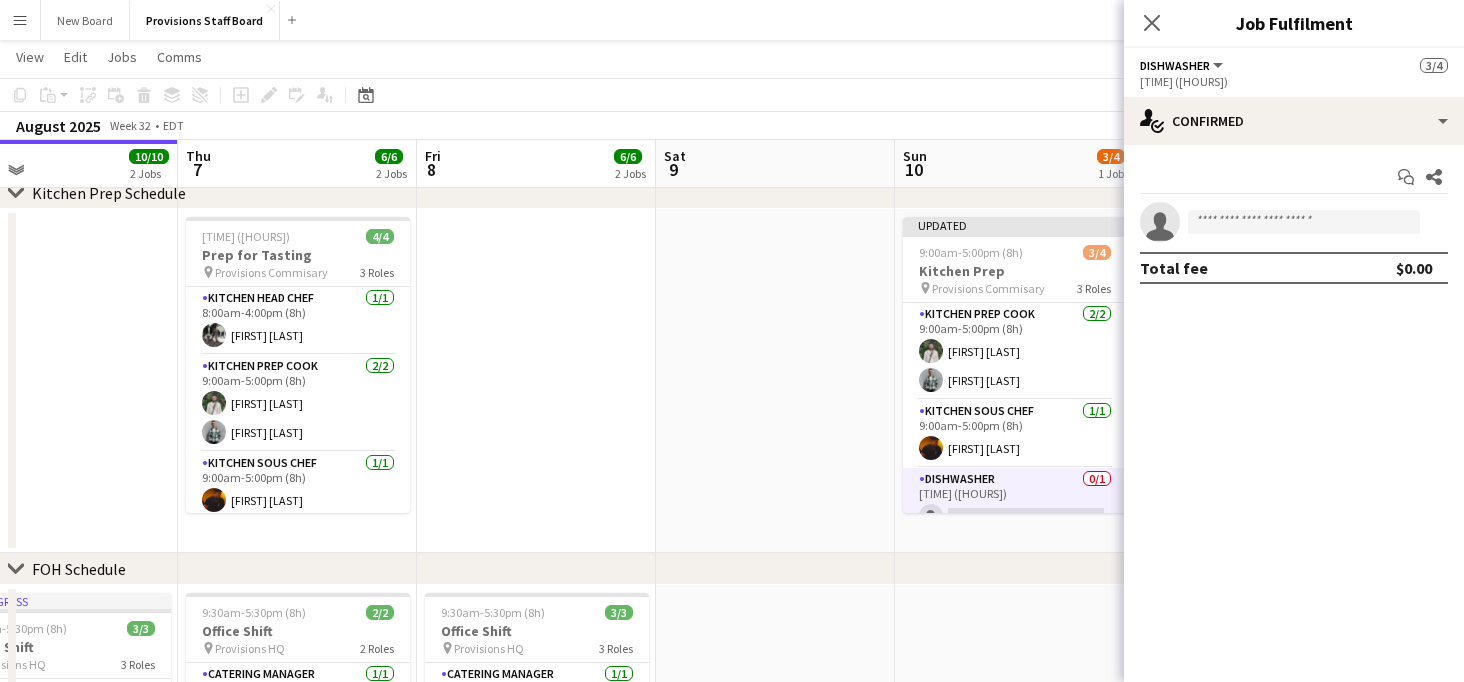 click 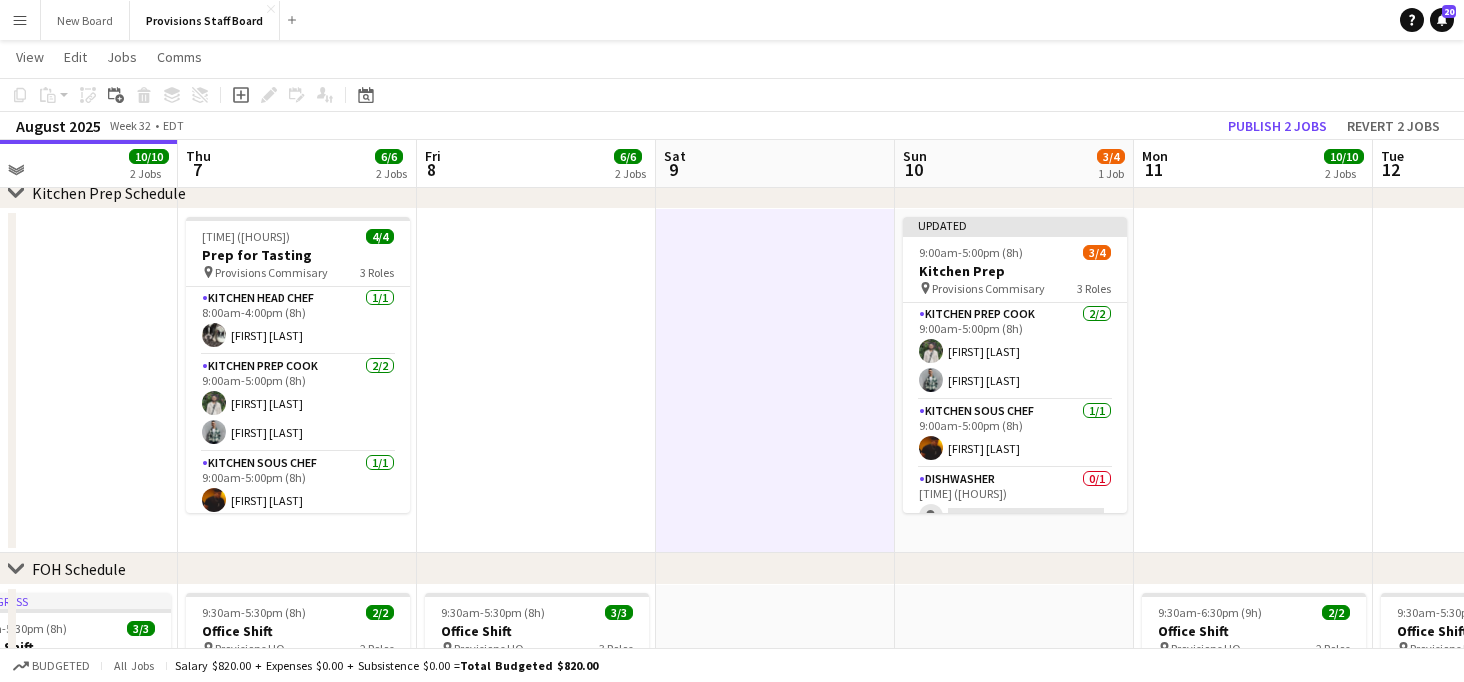 click 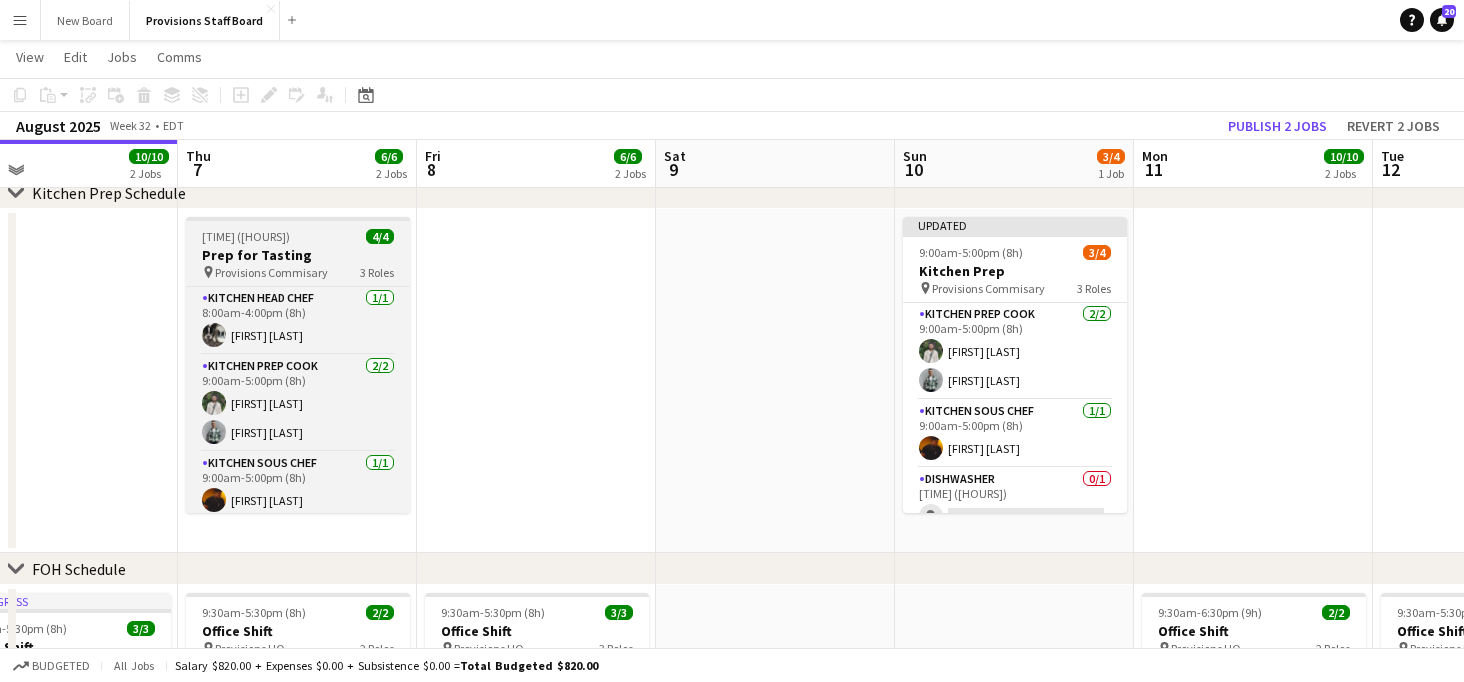 click on "Prep for Tasting" 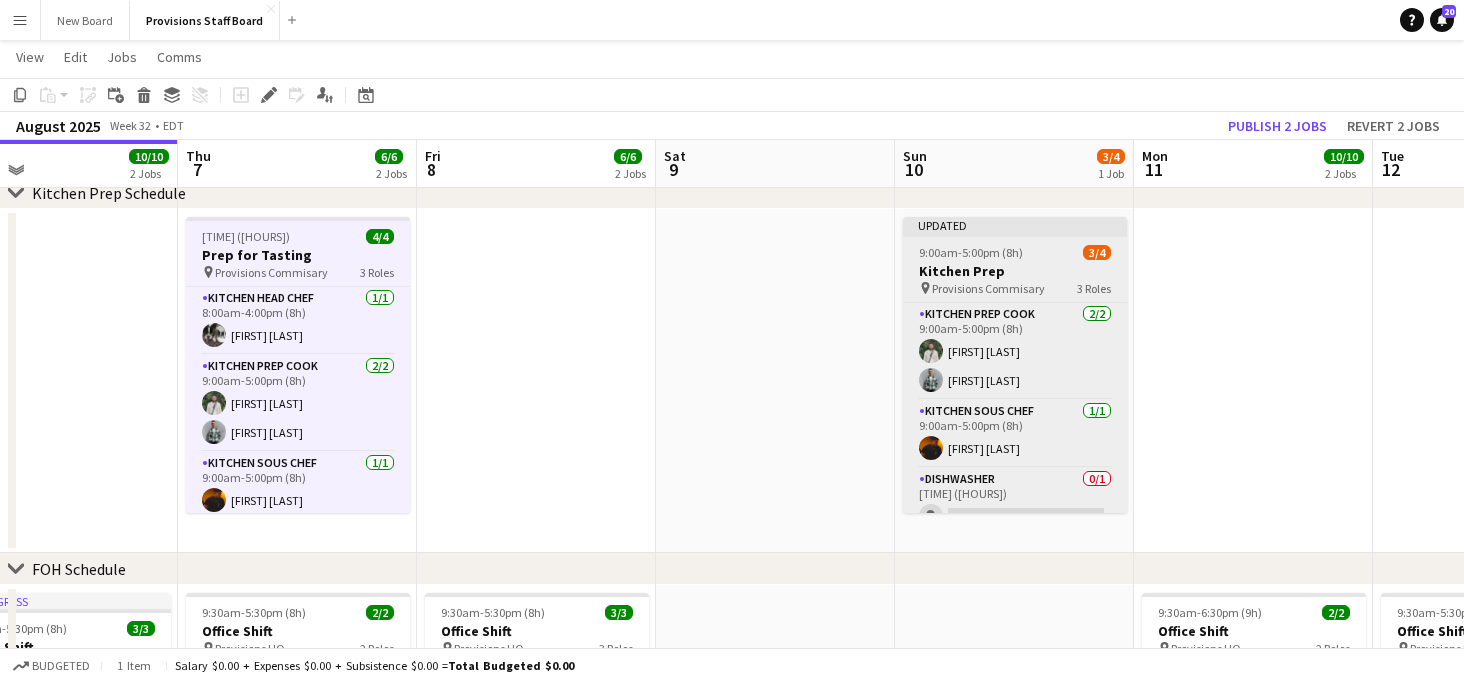 click on "9:00am-5:00pm (8h)" 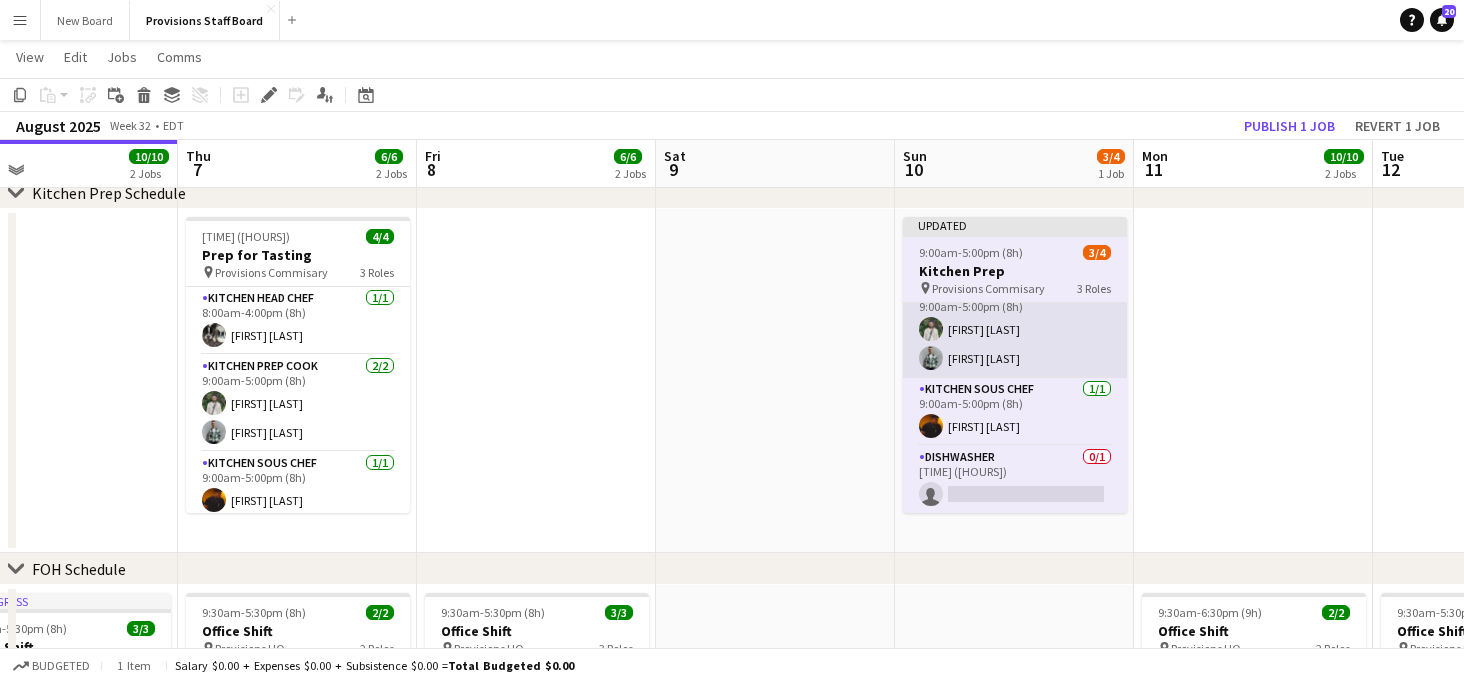 scroll, scrollTop: 21, scrollLeft: 0, axis: vertical 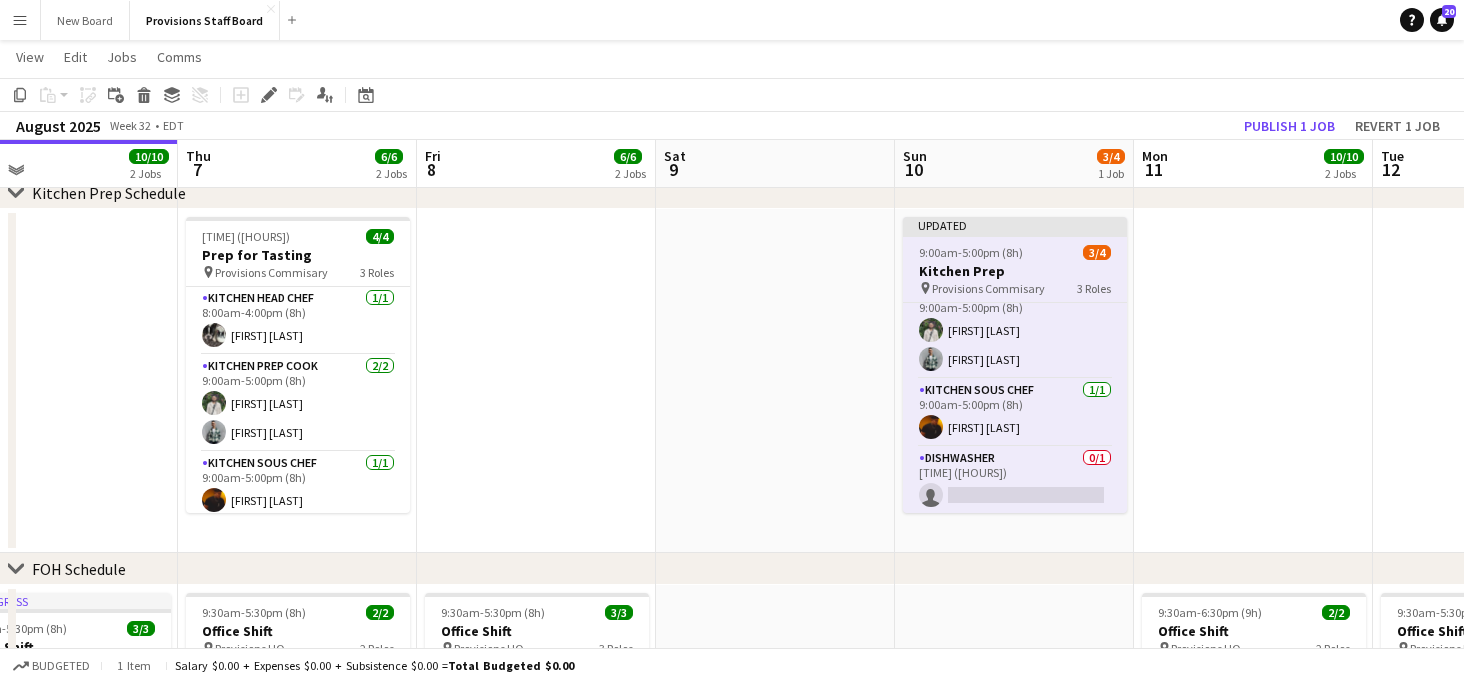 click on "Kitchen Prep" 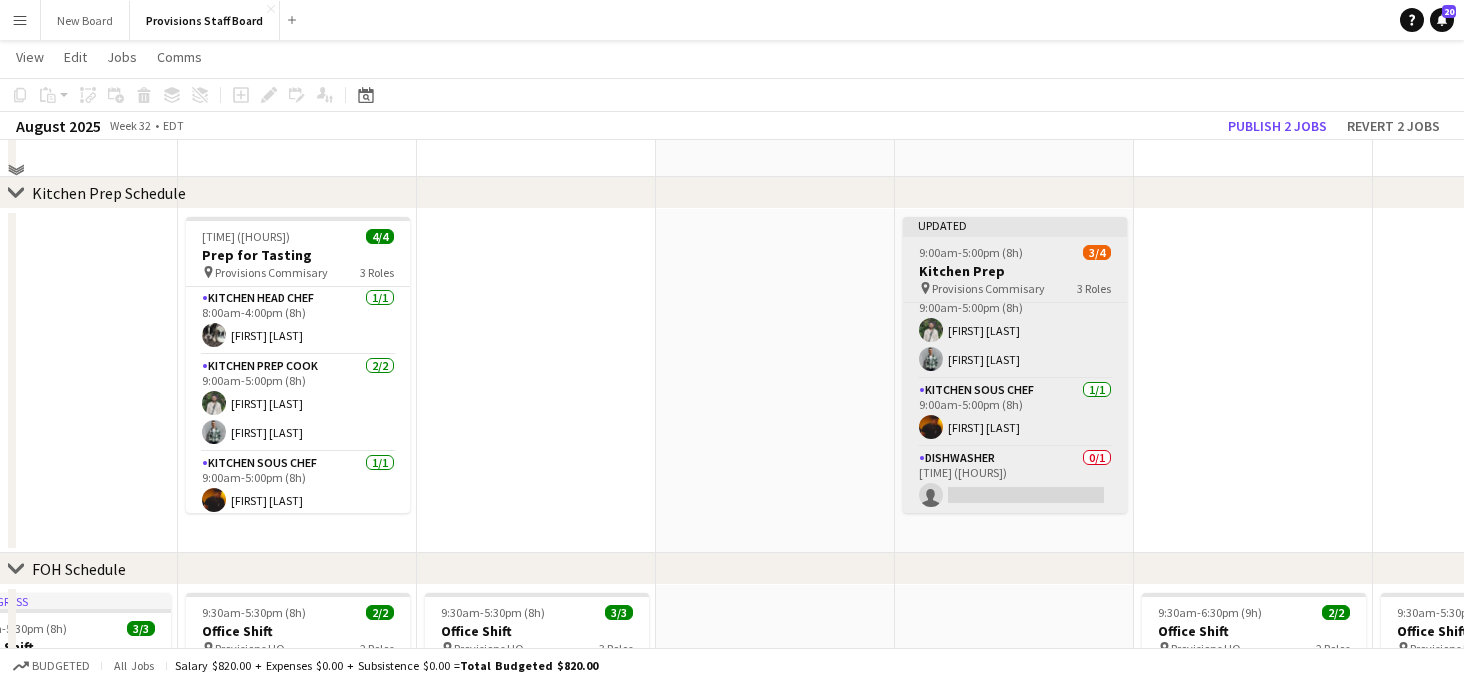 scroll, scrollTop: 156, scrollLeft: 0, axis: vertical 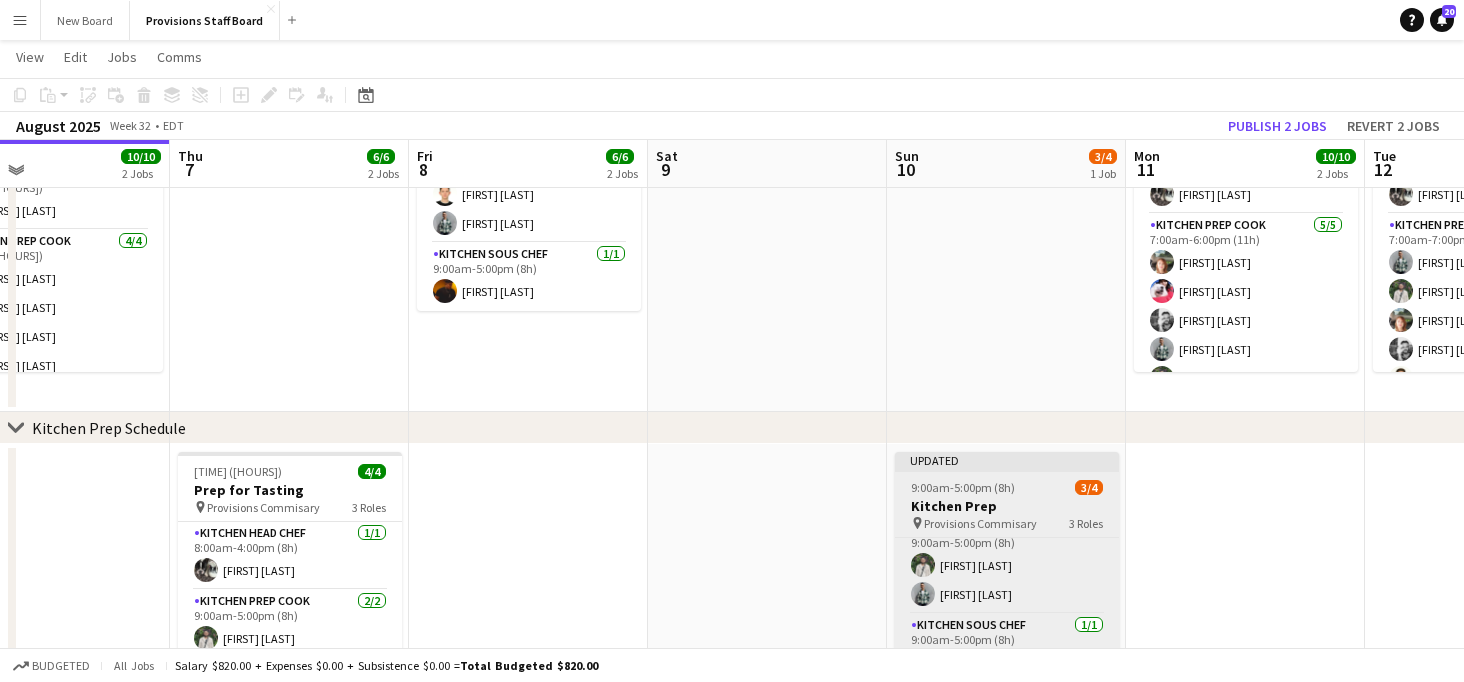 click on "Kitchen Prep" 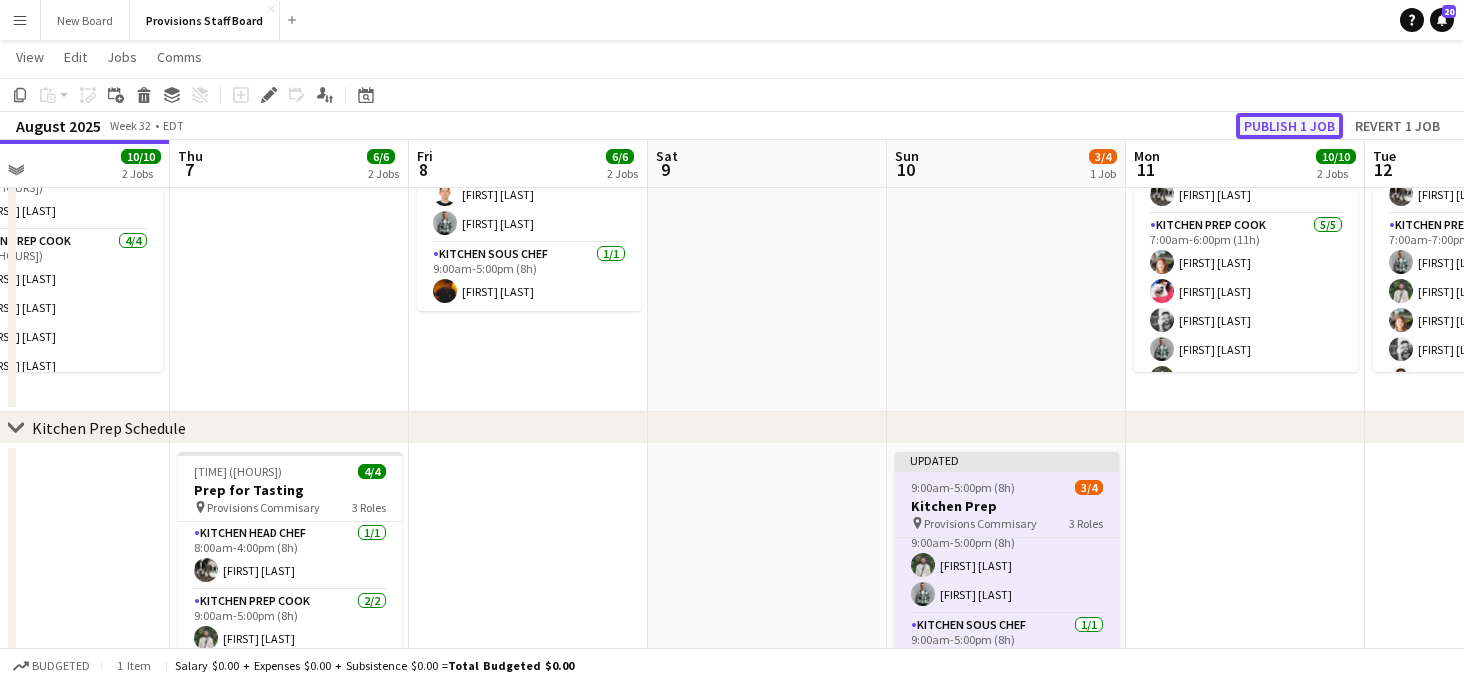 click on "Publish 1 job" 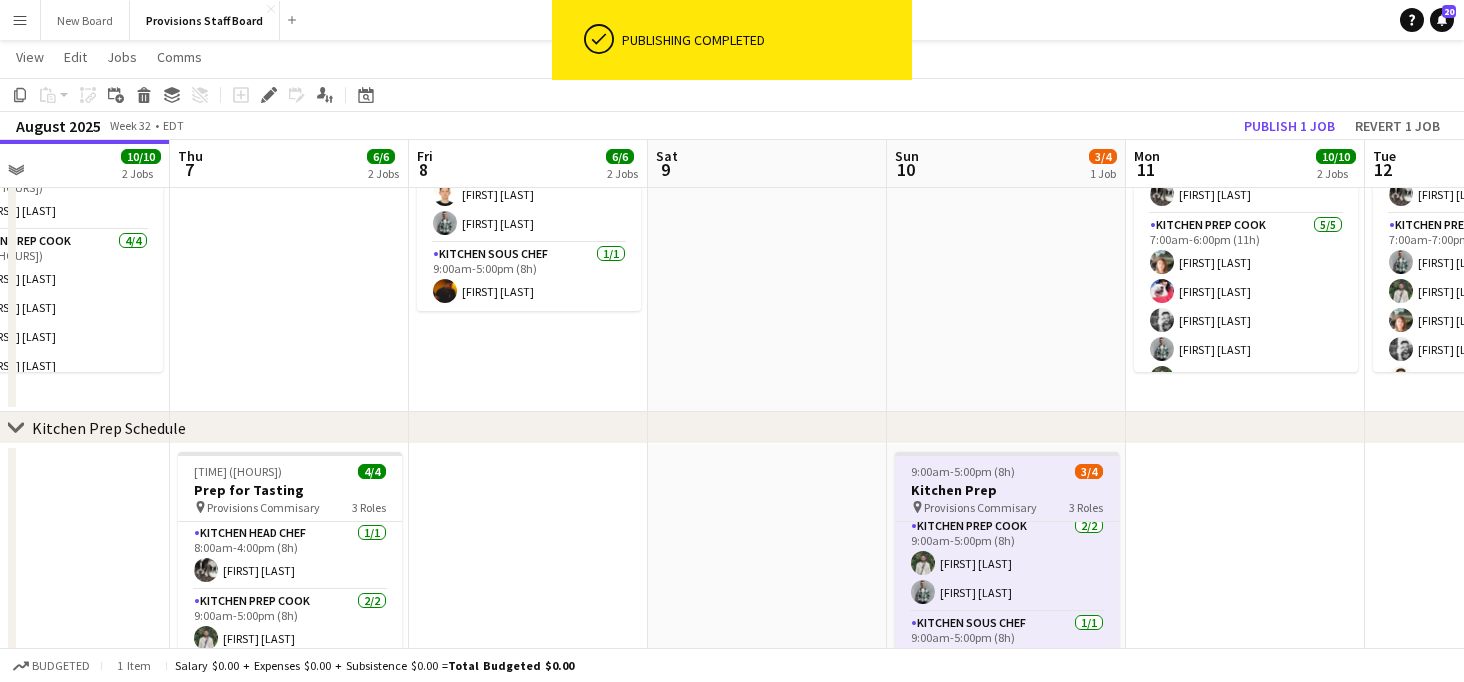 scroll, scrollTop: 6, scrollLeft: 0, axis: vertical 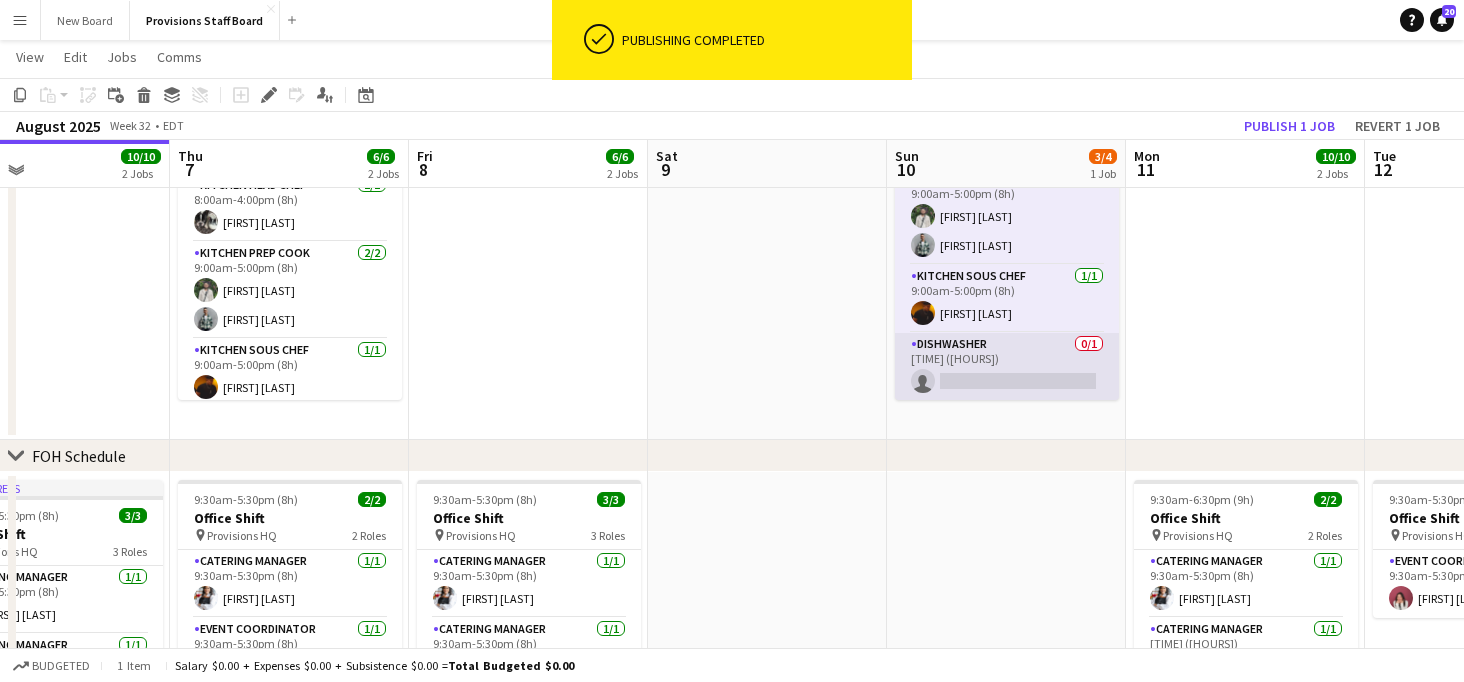 click on "Dishwasher   0/1   [TIME] ([HOURS])
single-neutral-actions" 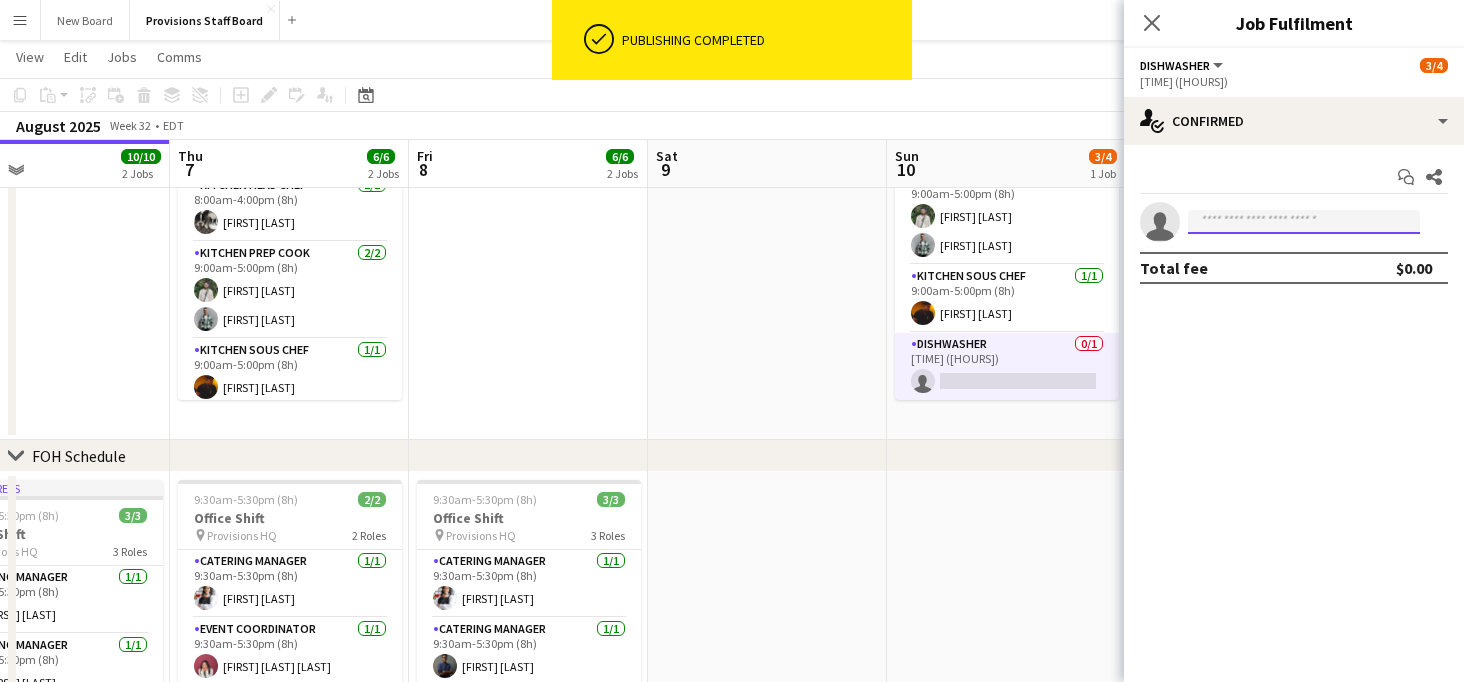 click at bounding box center (1304, 222) 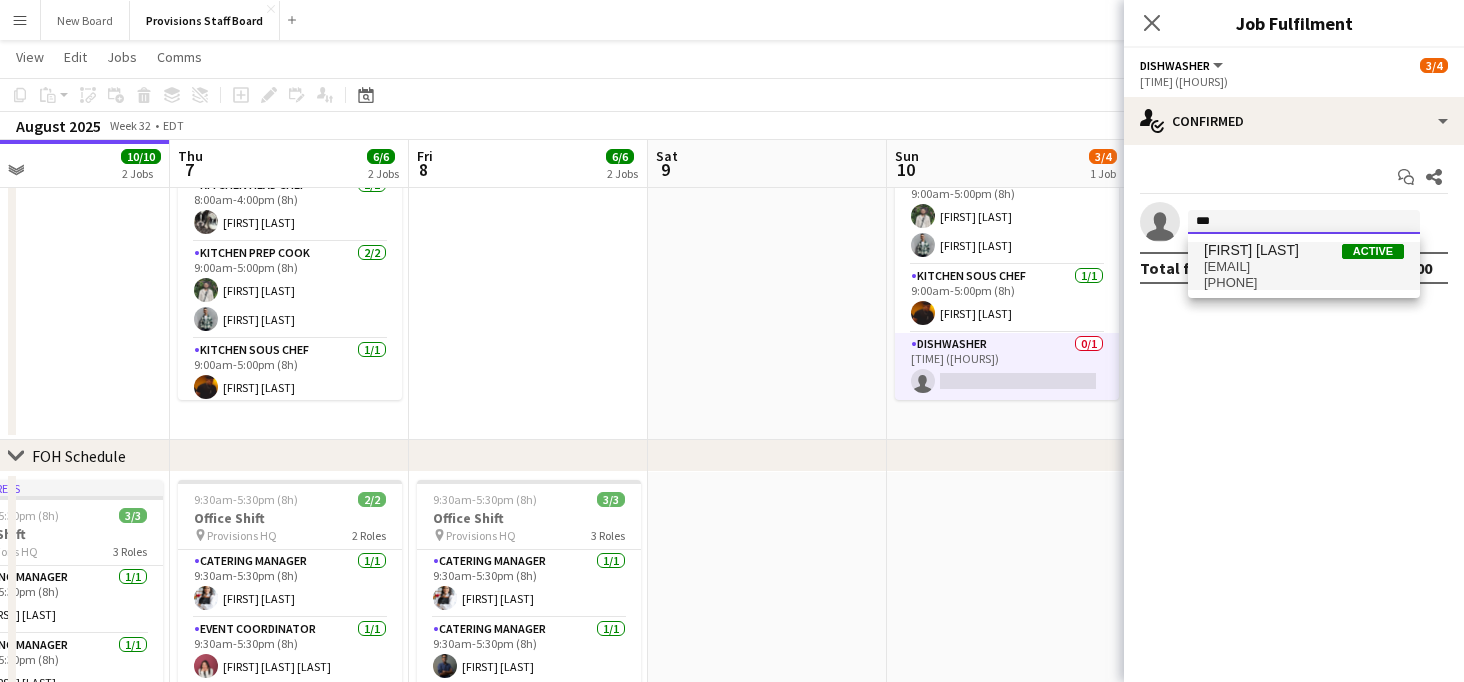type on "***" 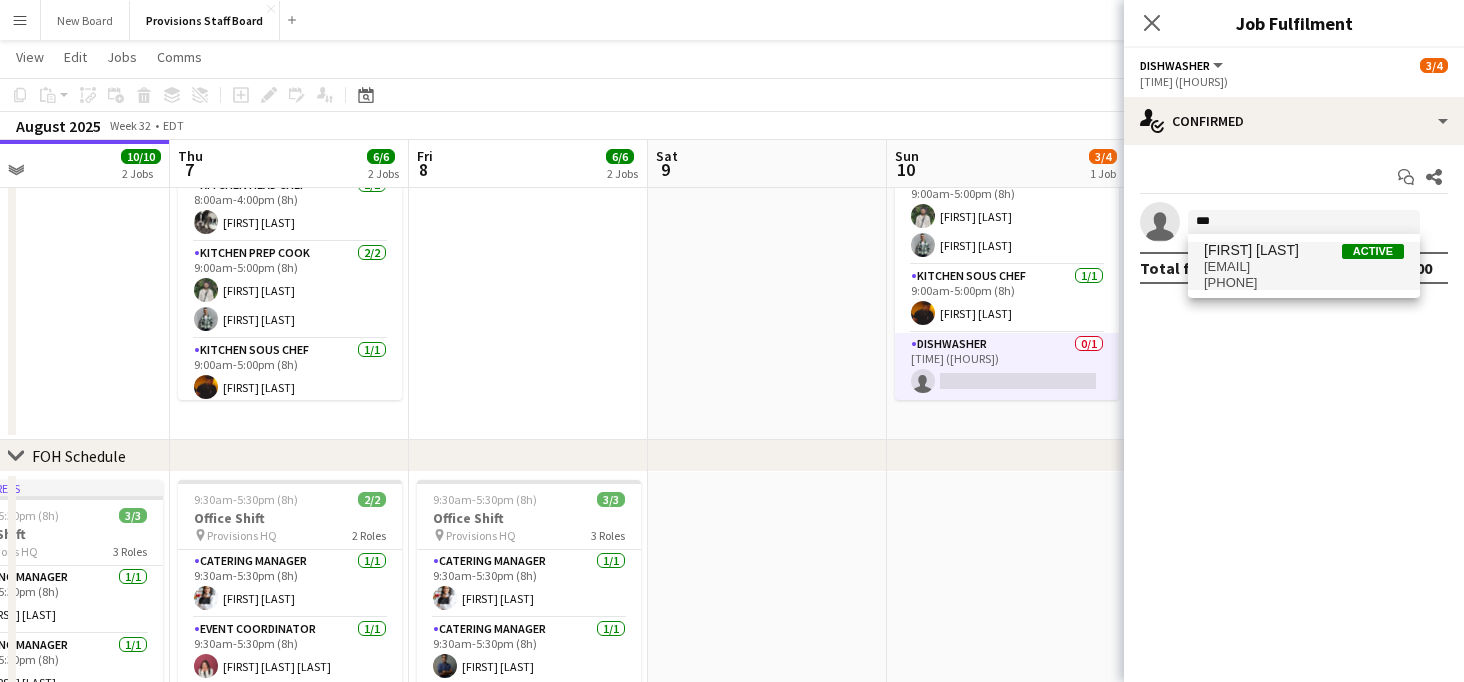 click on "[EMAIL]" at bounding box center (1304, 267) 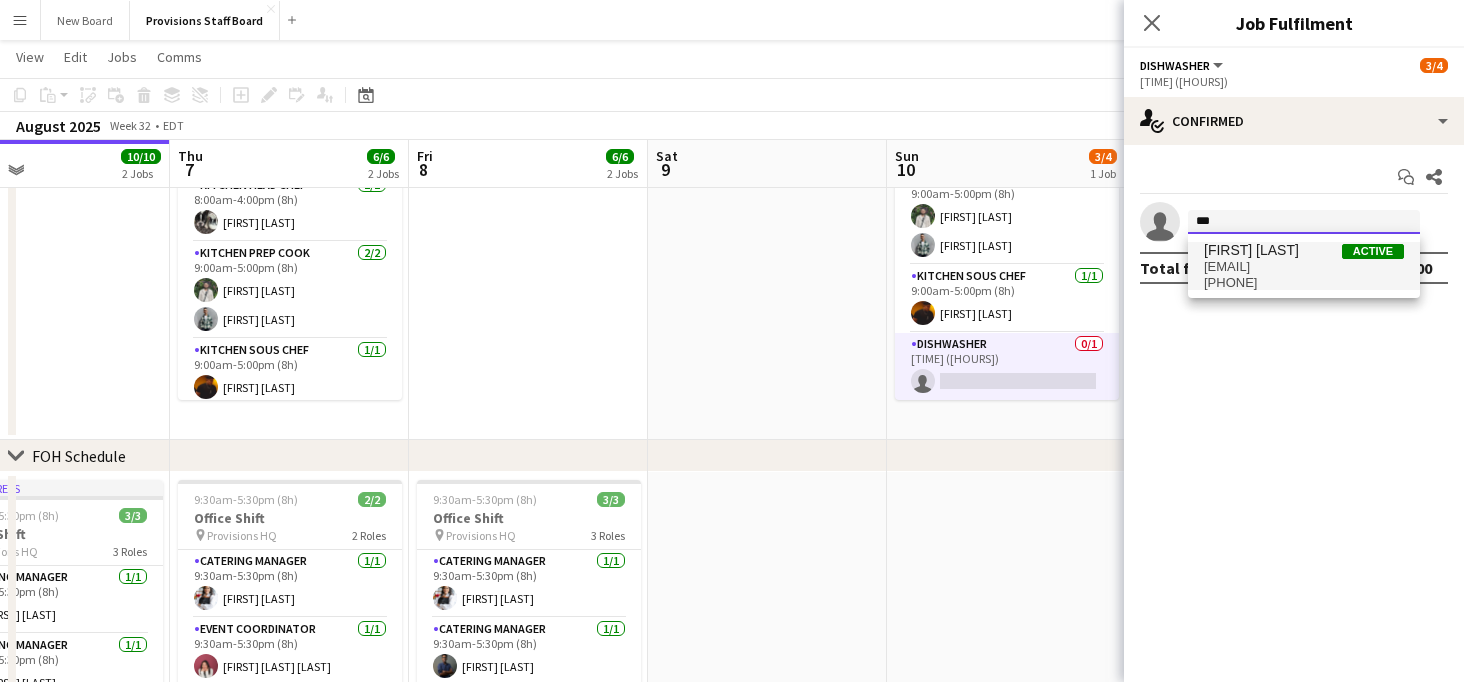 type 